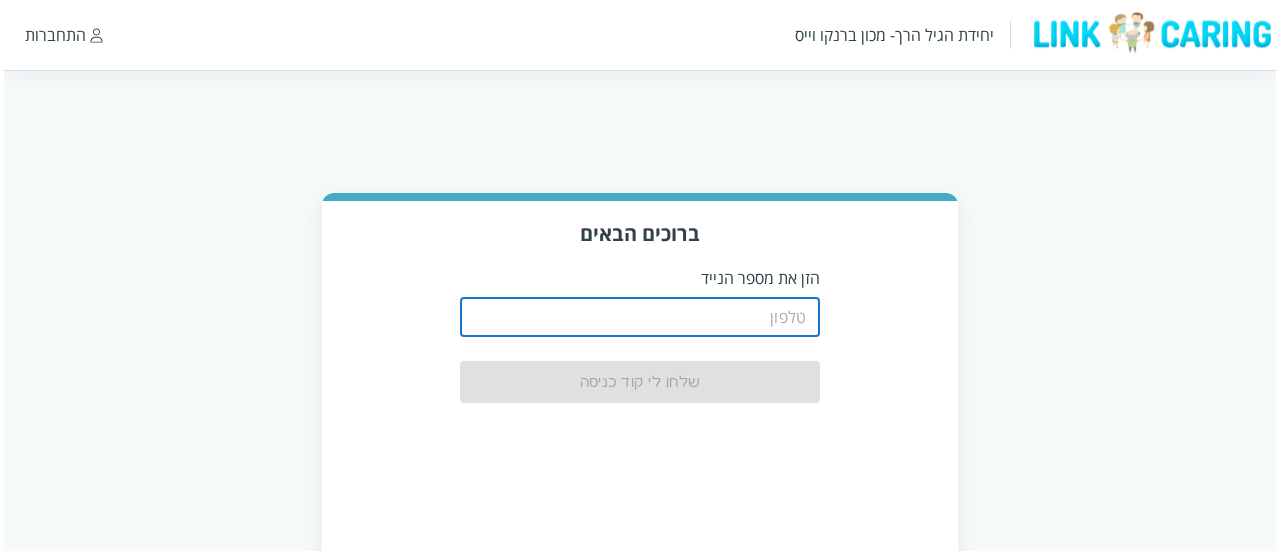 scroll, scrollTop: 102, scrollLeft: 0, axis: vertical 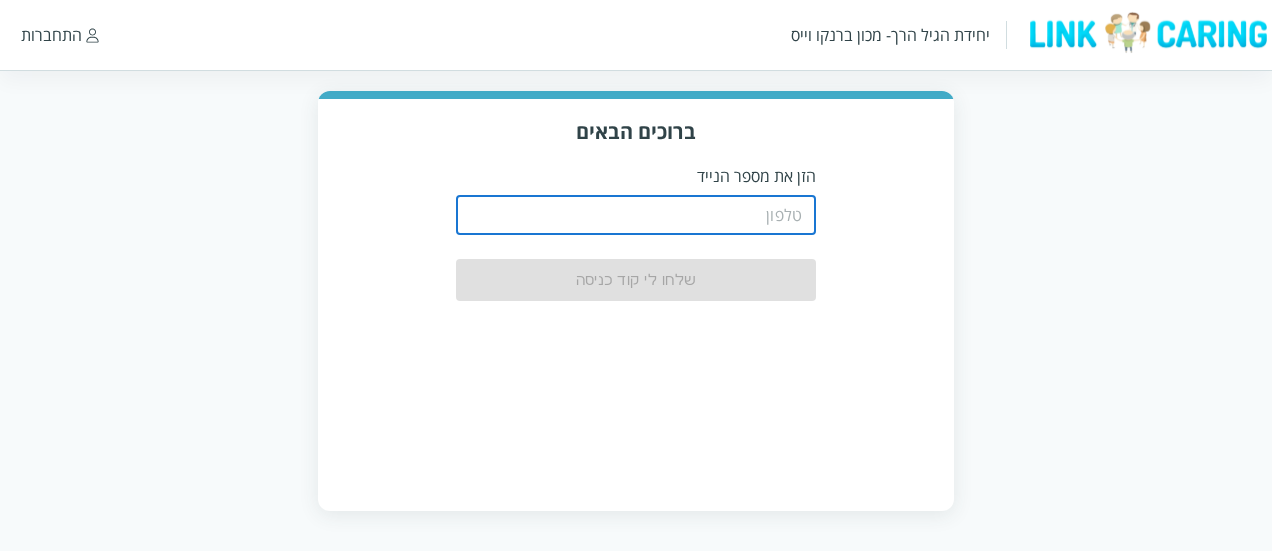 click at bounding box center (636, 215) 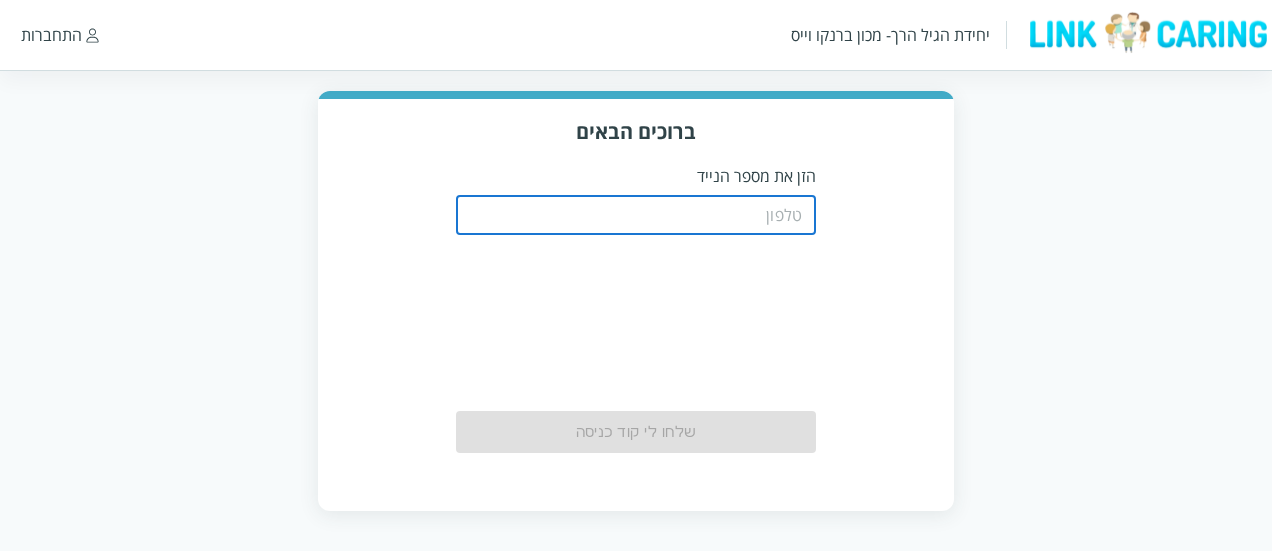 type on "0508805134" 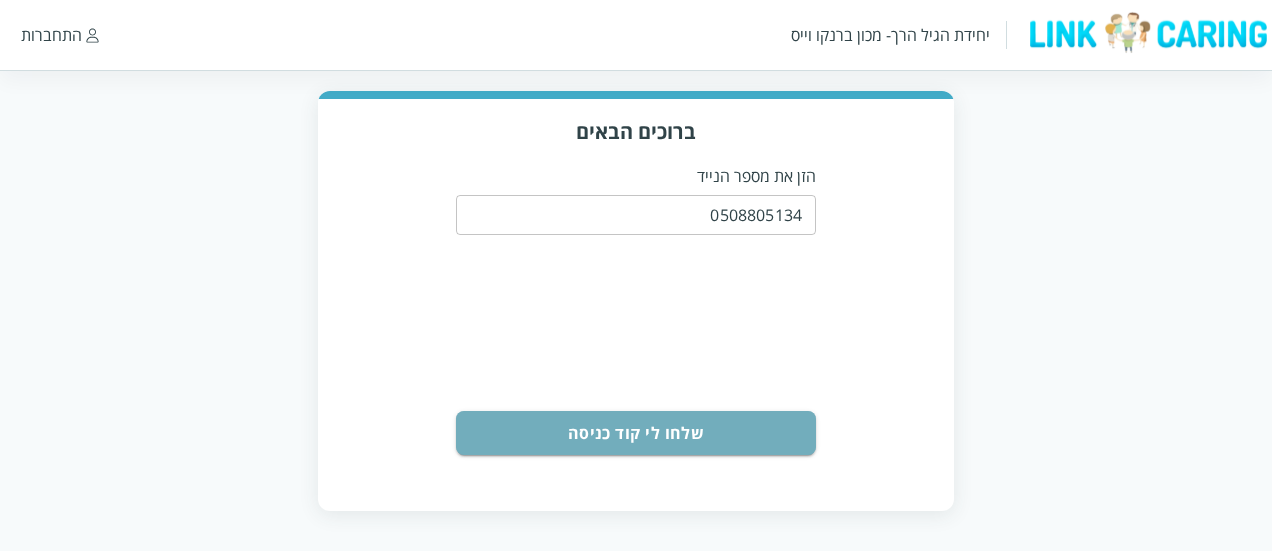 click on "שלחו לי קוד כניסה" at bounding box center [636, 433] 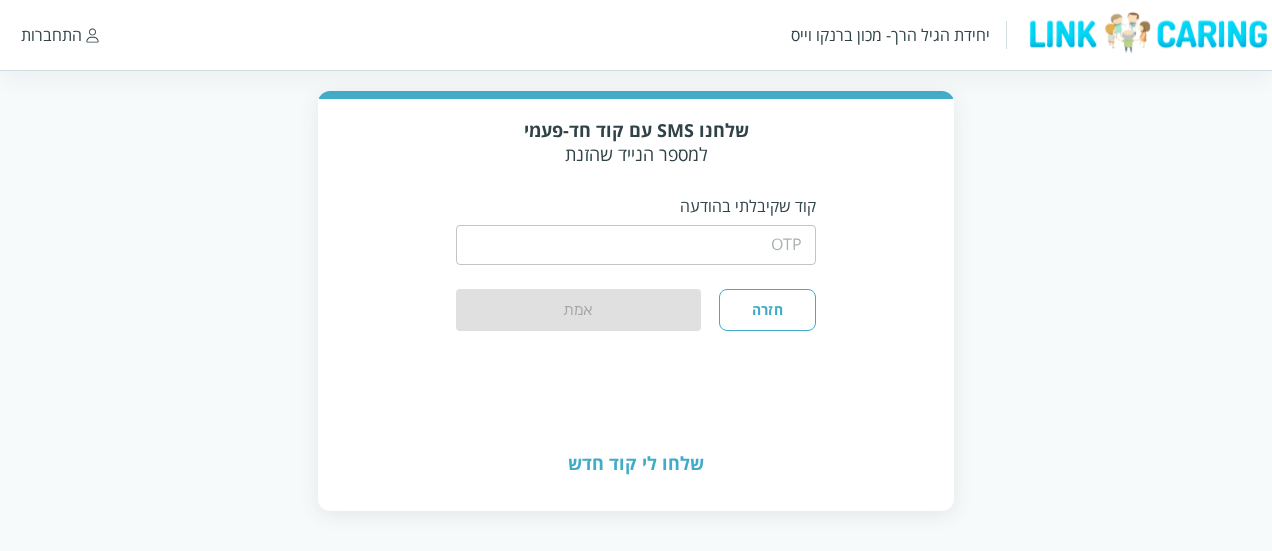 click on "קוד שקיבלתי בהודעה" at bounding box center [636, 206] 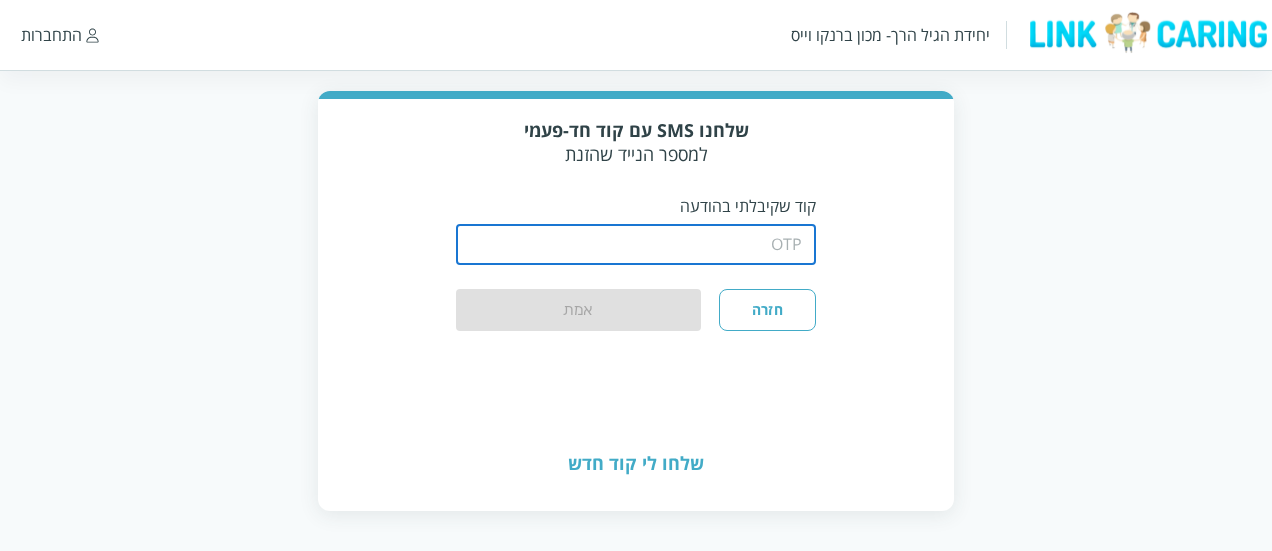 click at bounding box center [636, 245] 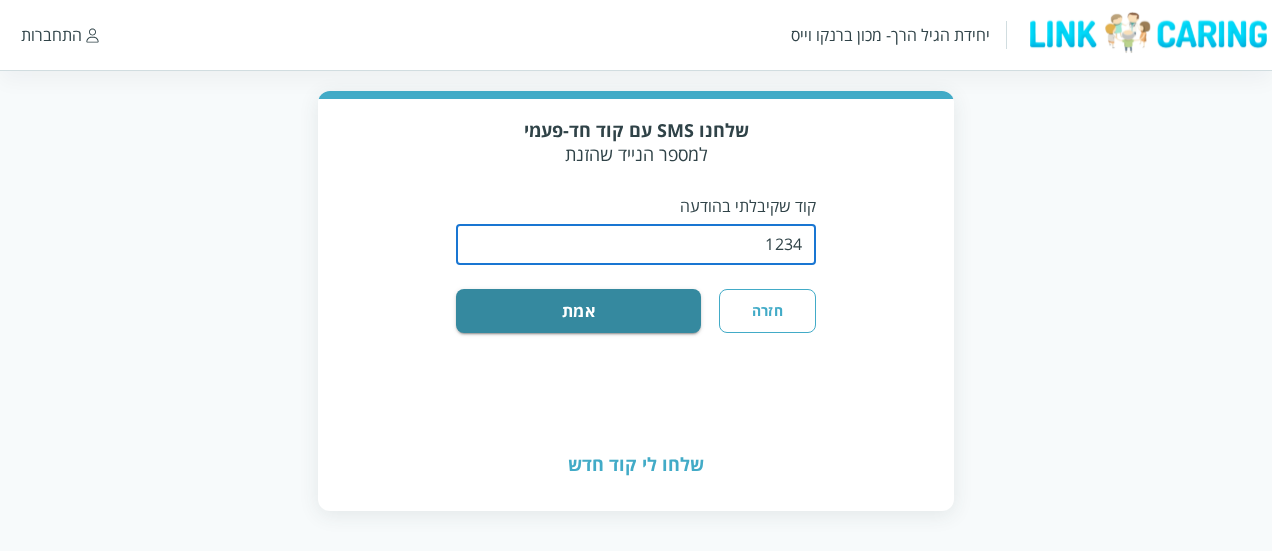 type on "1234" 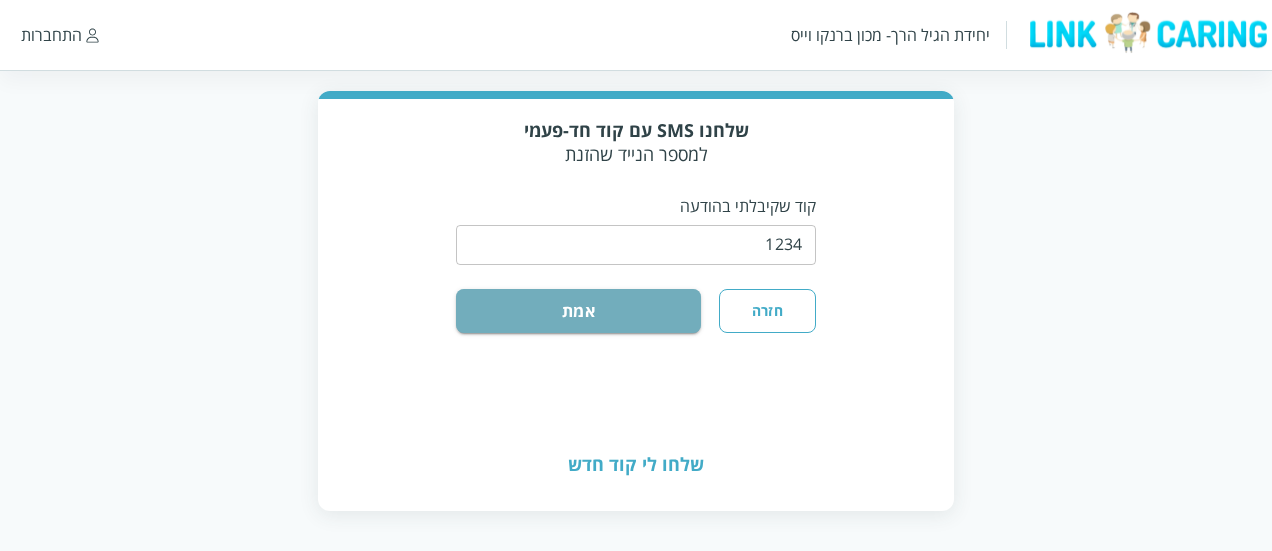 click on "אמת" at bounding box center (578, 311) 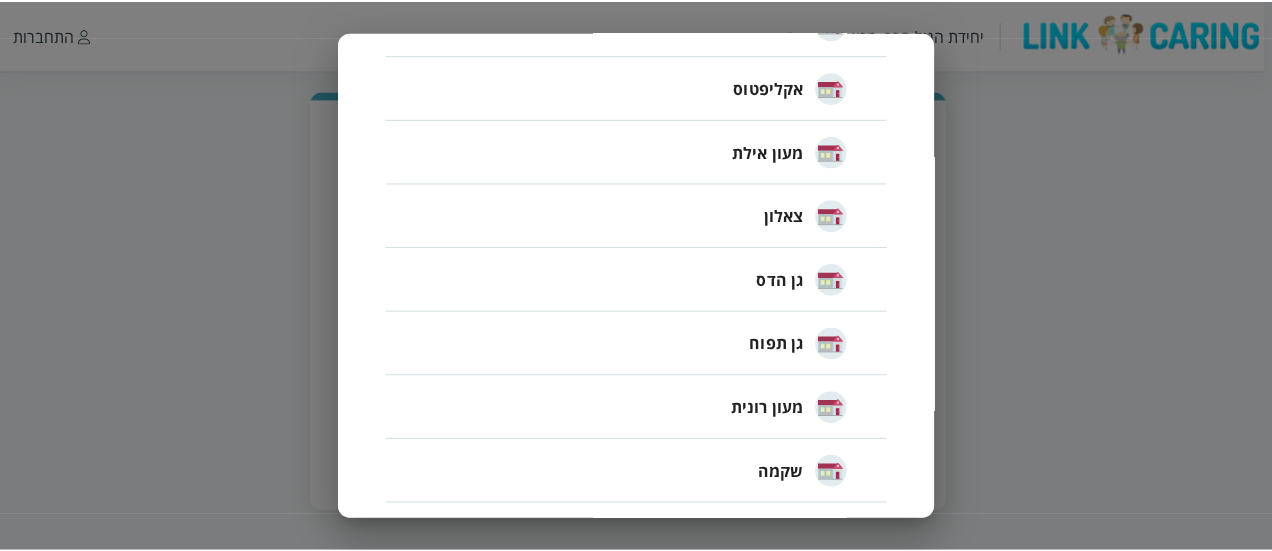 scroll, scrollTop: 898, scrollLeft: 0, axis: vertical 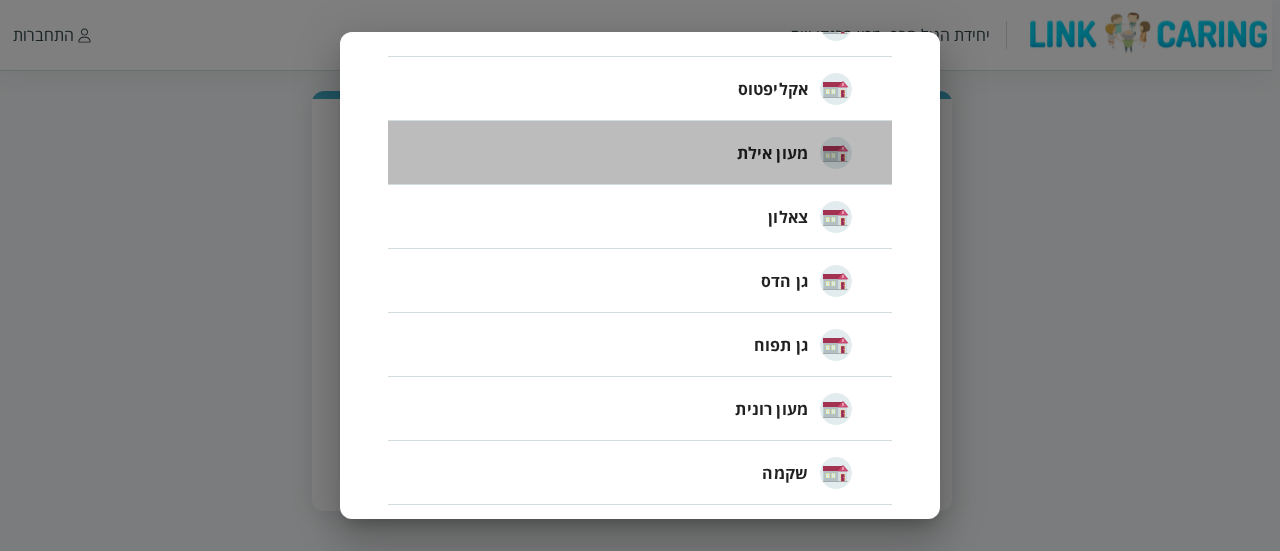 click on "מעון אילת" at bounding box center [772, 153] 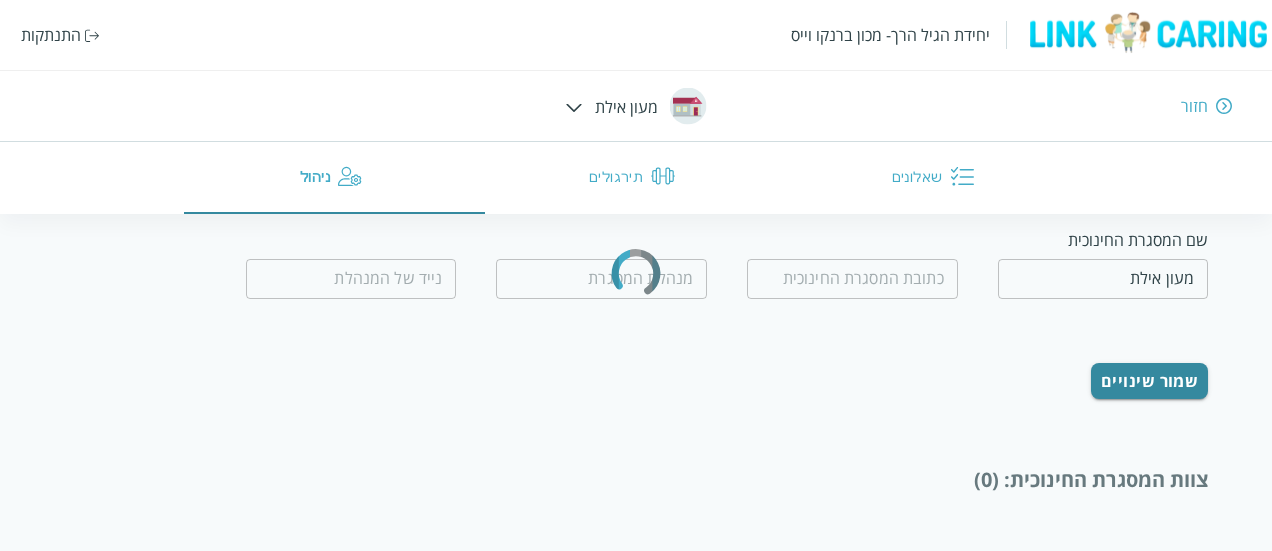 type on "0542339050" 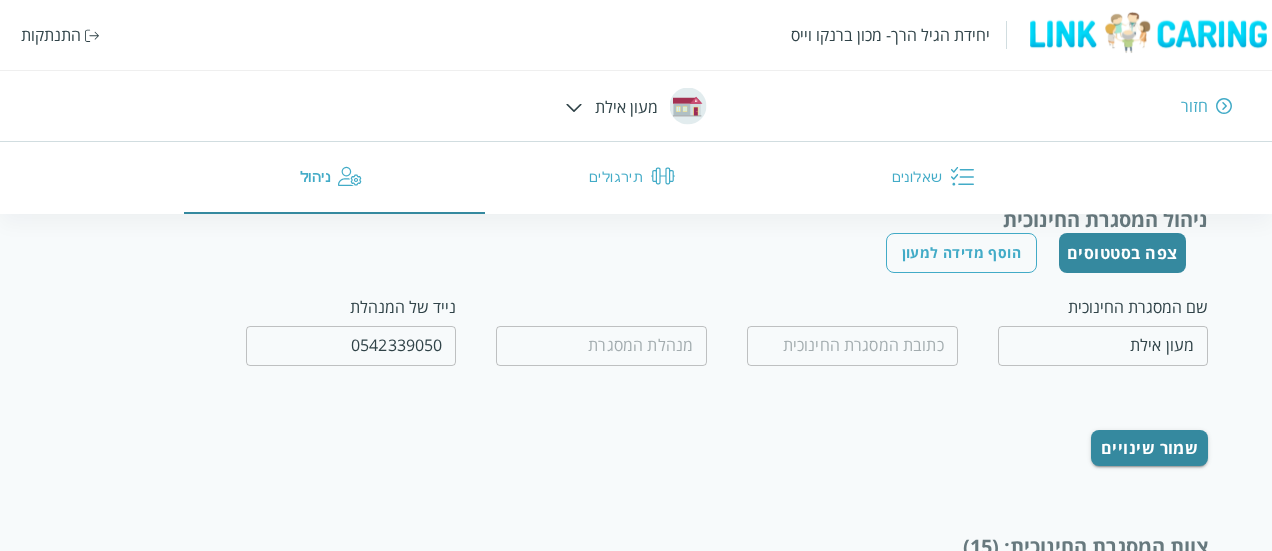 scroll, scrollTop: 0, scrollLeft: 0, axis: both 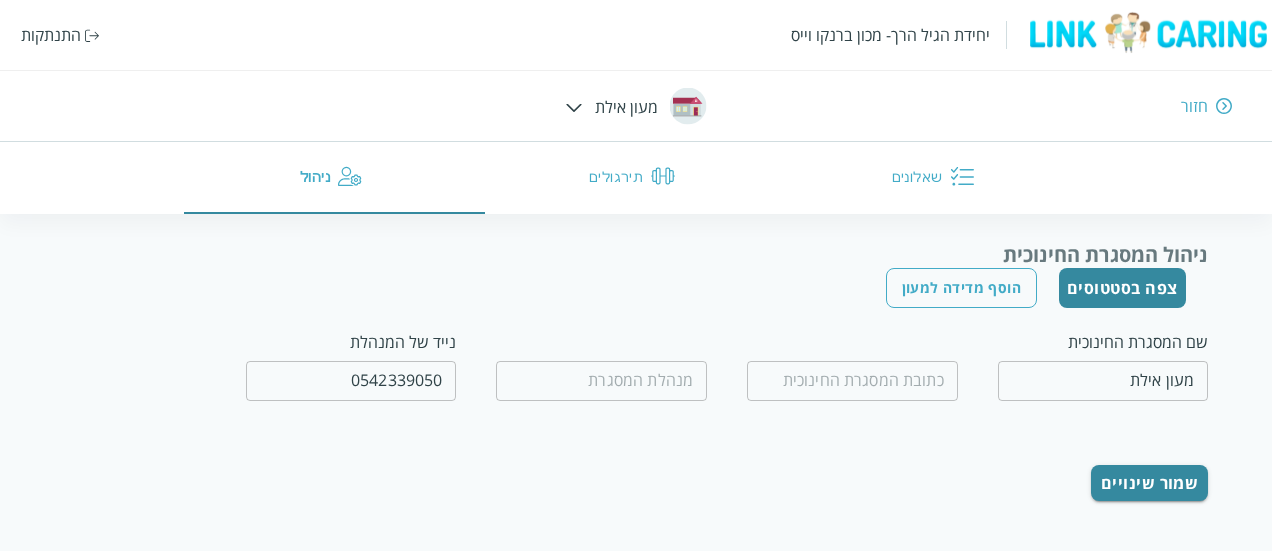 click on "התנתקות" at bounding box center (51, 35) 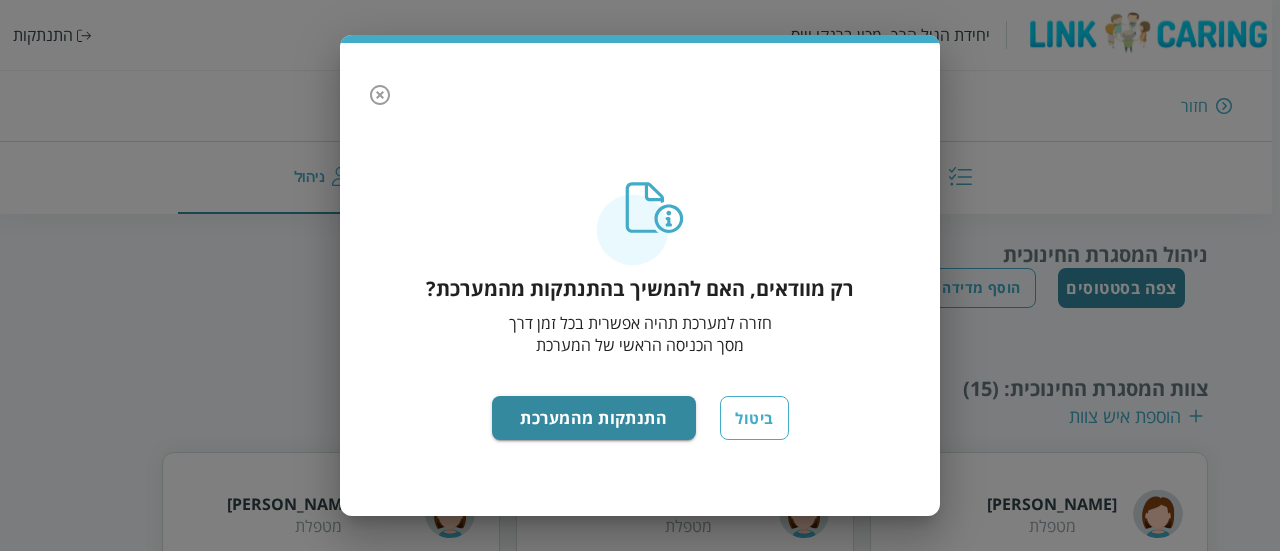 click on "רק מוודאים, האם להמשיך בהתנתקות מהמערכת? חזרה למערכת תהיה אפשרית בכל זמן דרך מסך הכניסה הראשי של המערכת ביטול התנתקות מהמערכת" at bounding box center (640, 339) 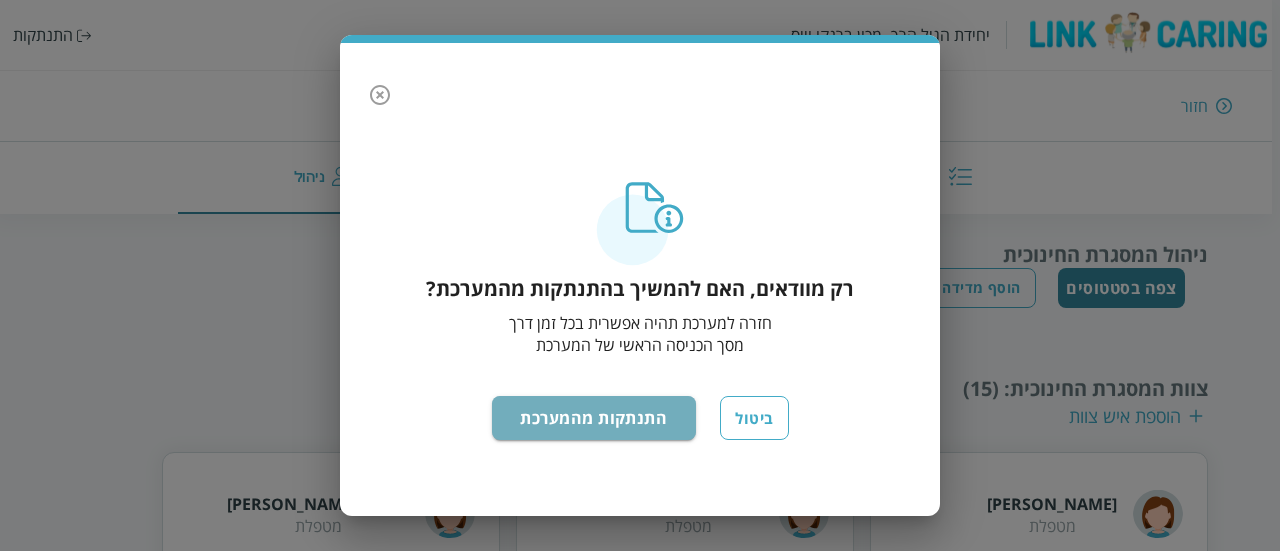 click on "התנתקות מהמערכת" at bounding box center [594, 418] 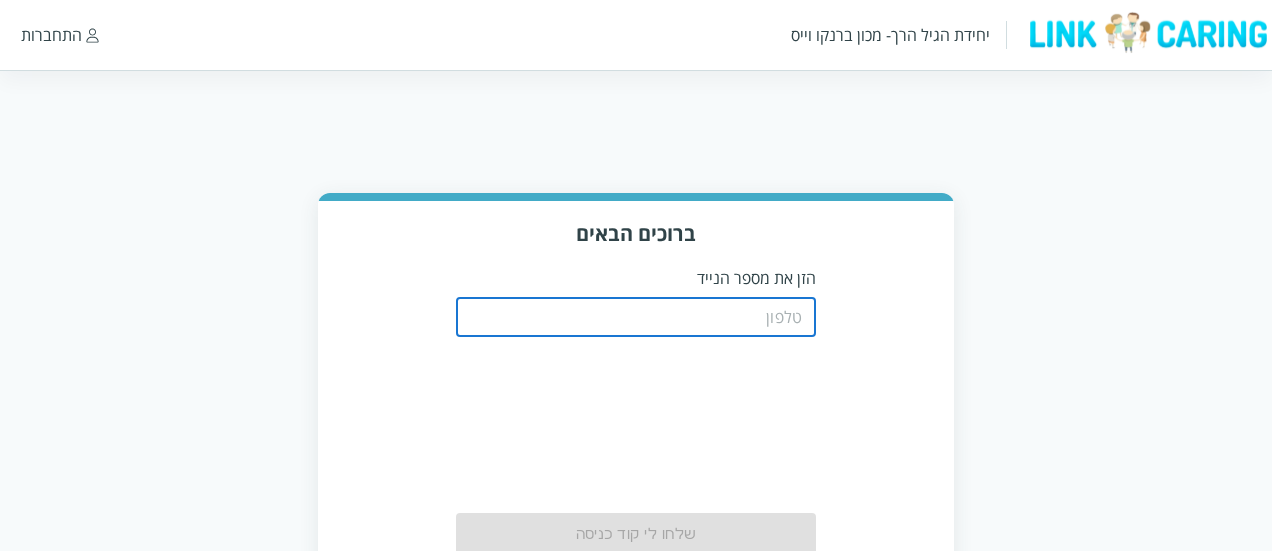 scroll, scrollTop: 0, scrollLeft: 0, axis: both 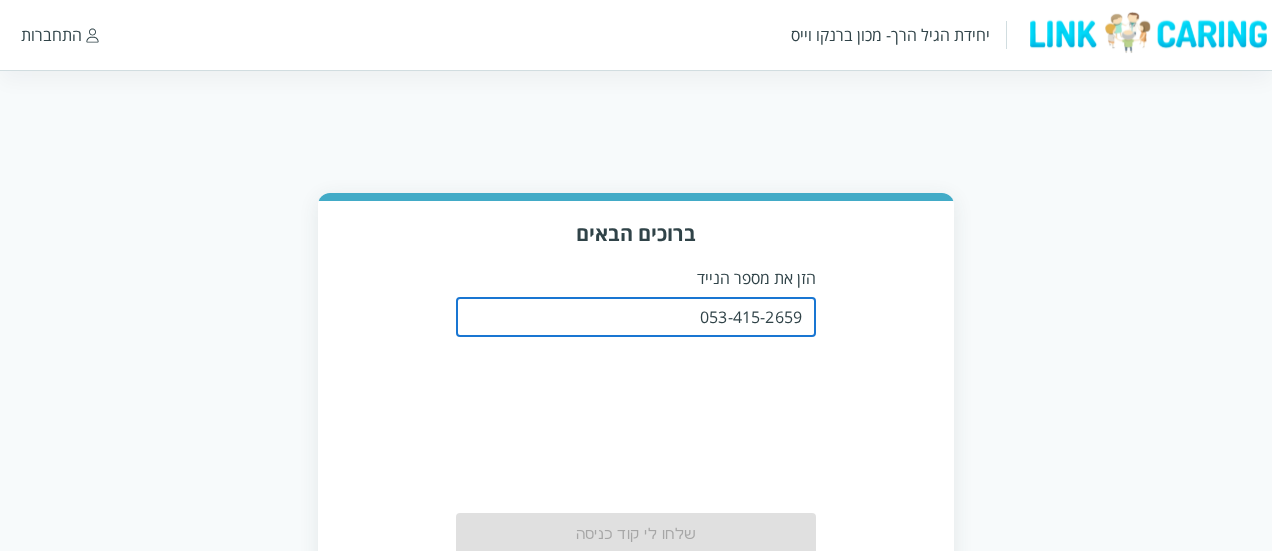 click on "053-415-2659" at bounding box center [636, 317] 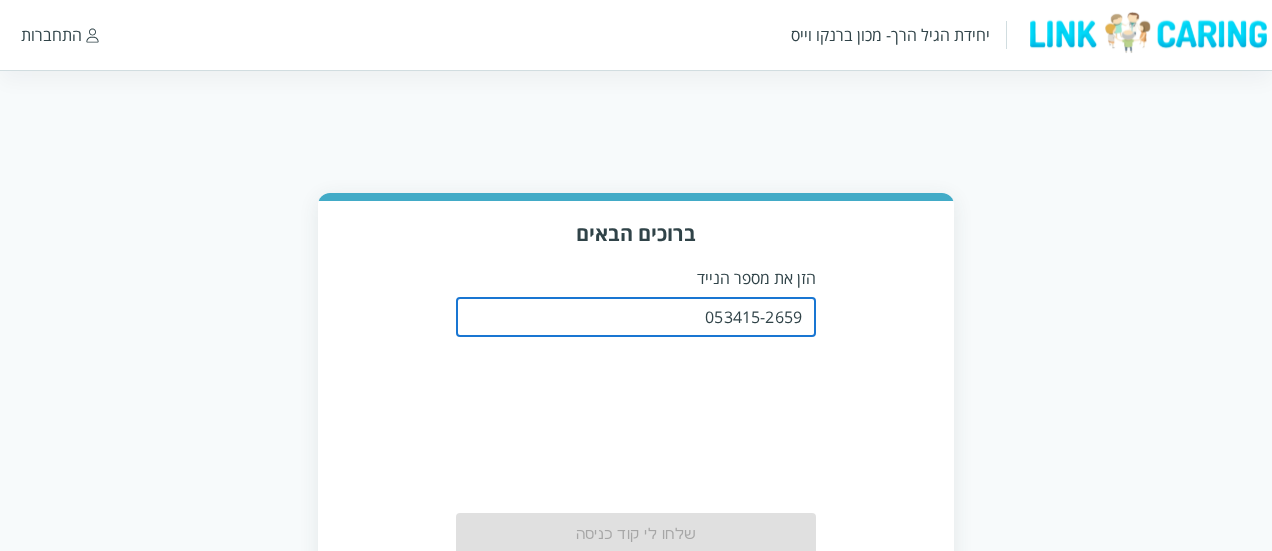 click on "053415-2659" at bounding box center [636, 317] 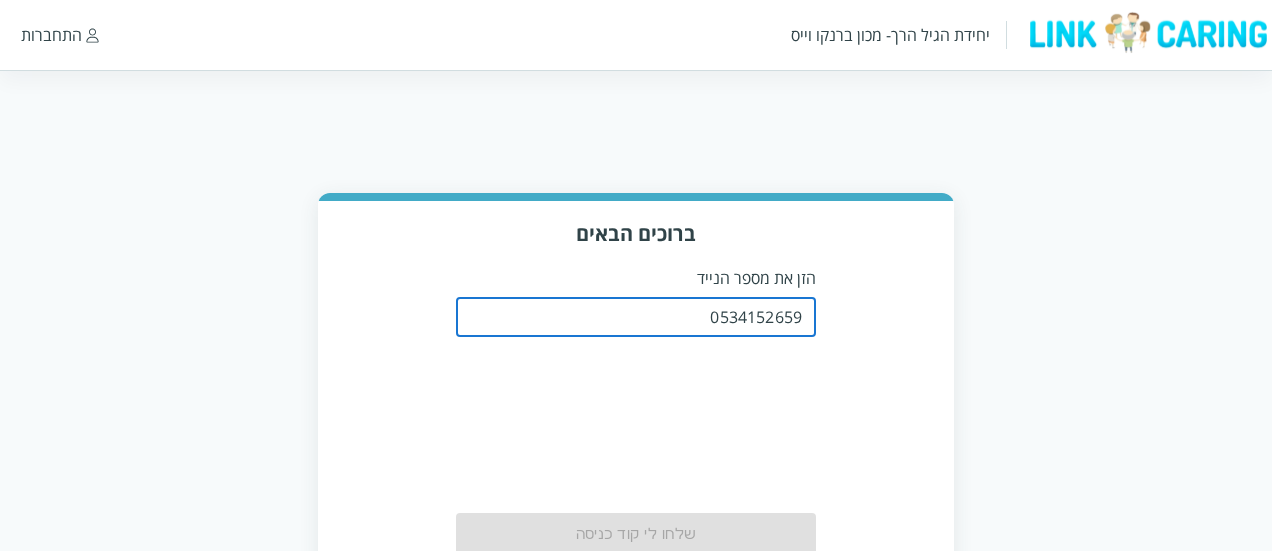 type on "0534152659" 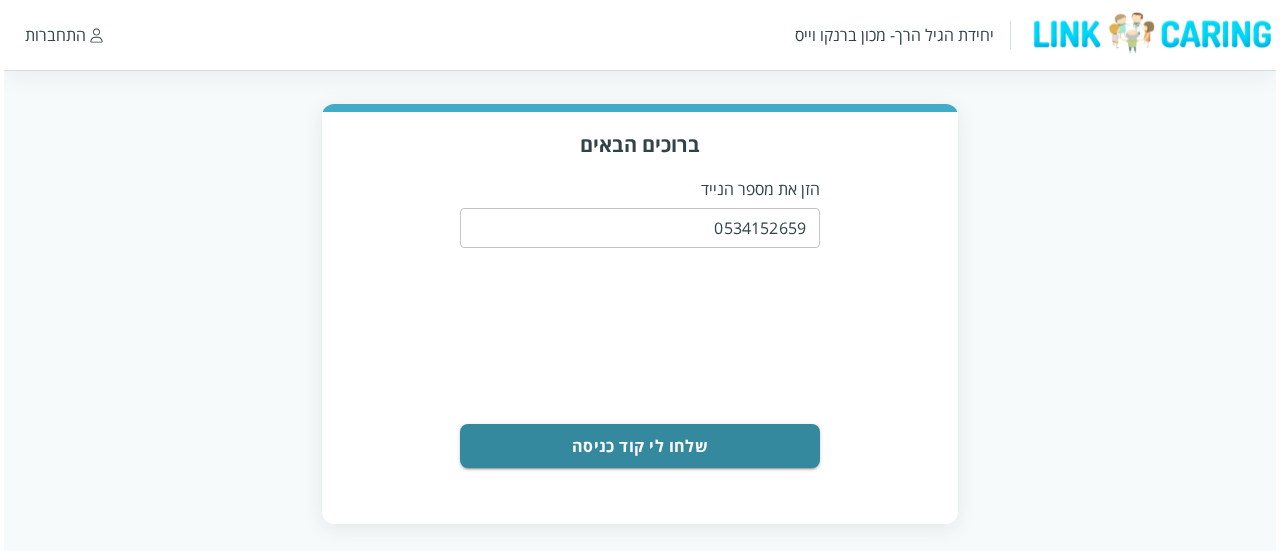scroll, scrollTop: 102, scrollLeft: 0, axis: vertical 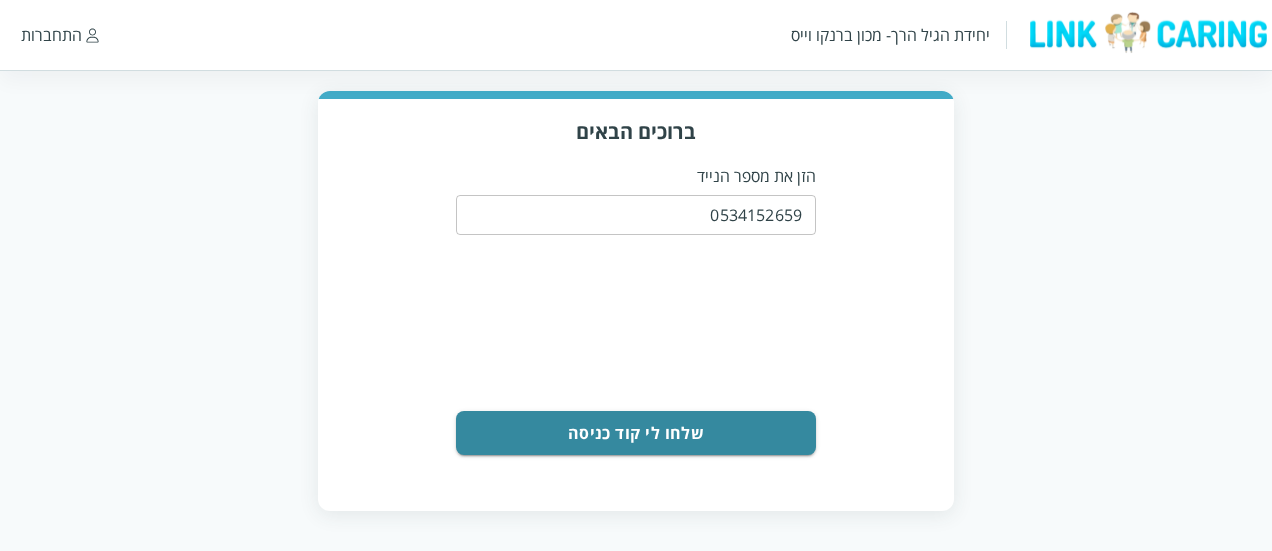 drag, startPoint x: 731, startPoint y: 458, endPoint x: 729, endPoint y: 436, distance: 22.090721 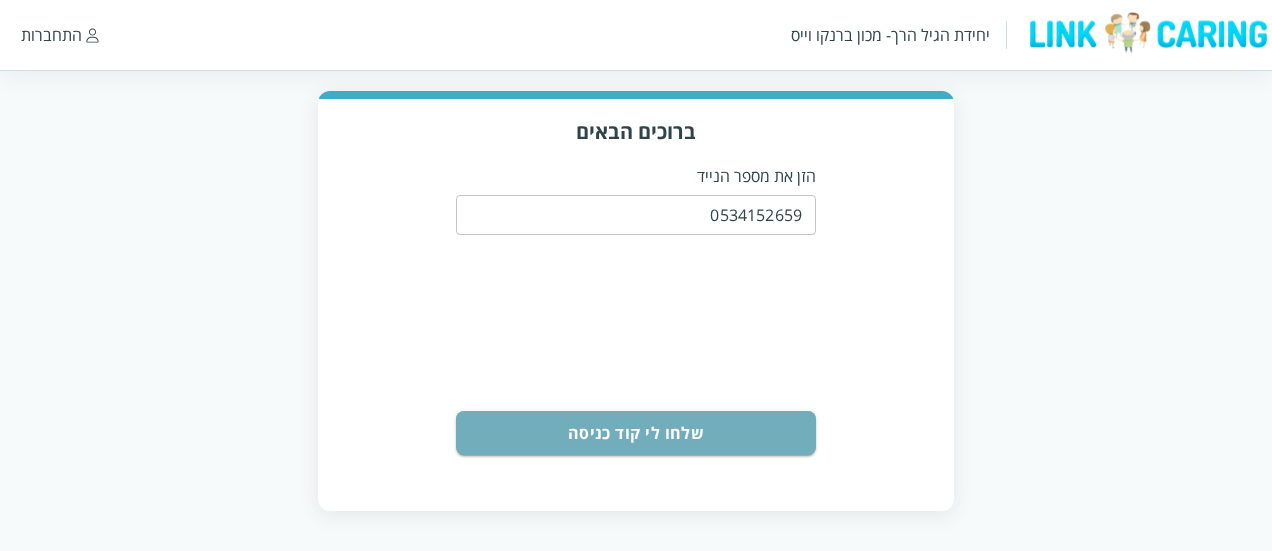 click on "שלחו לי קוד כניסה" at bounding box center (636, 433) 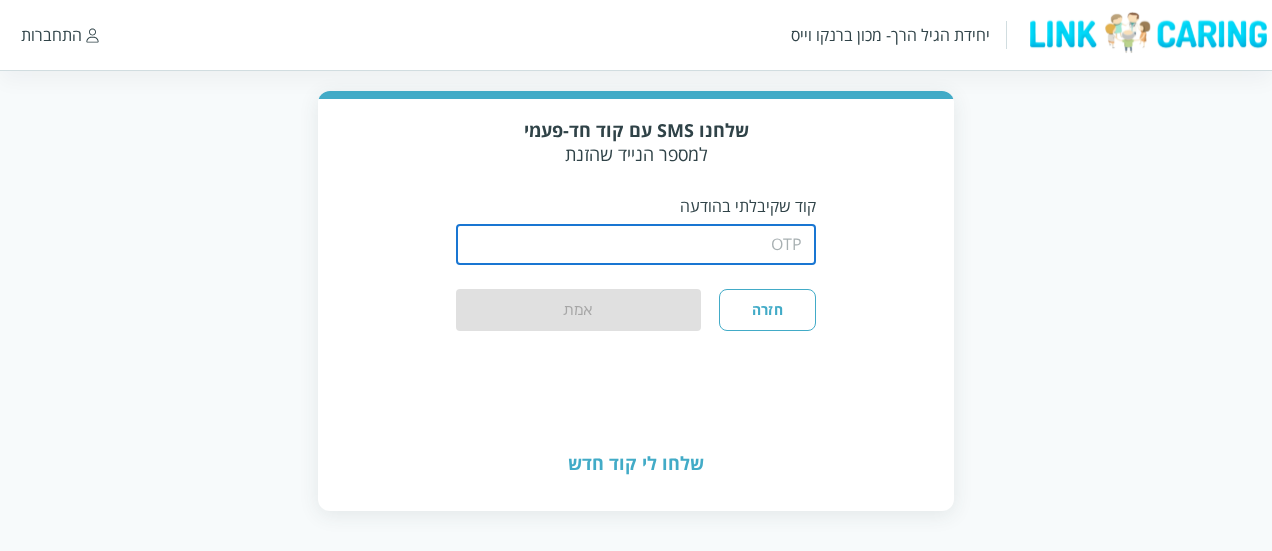 click at bounding box center (636, 245) 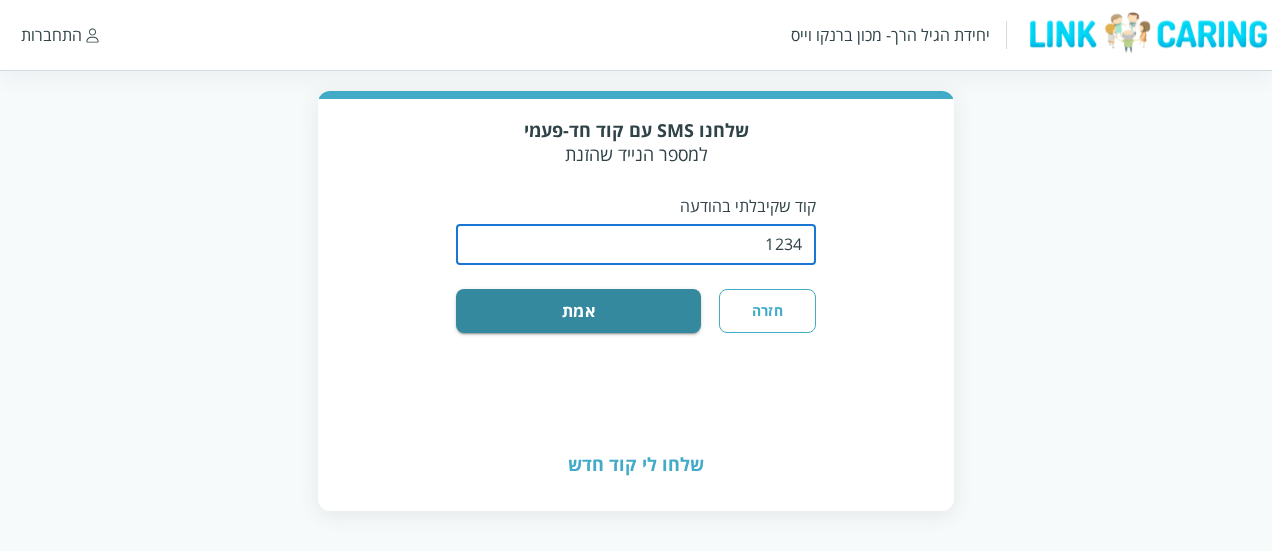 type on "1234" 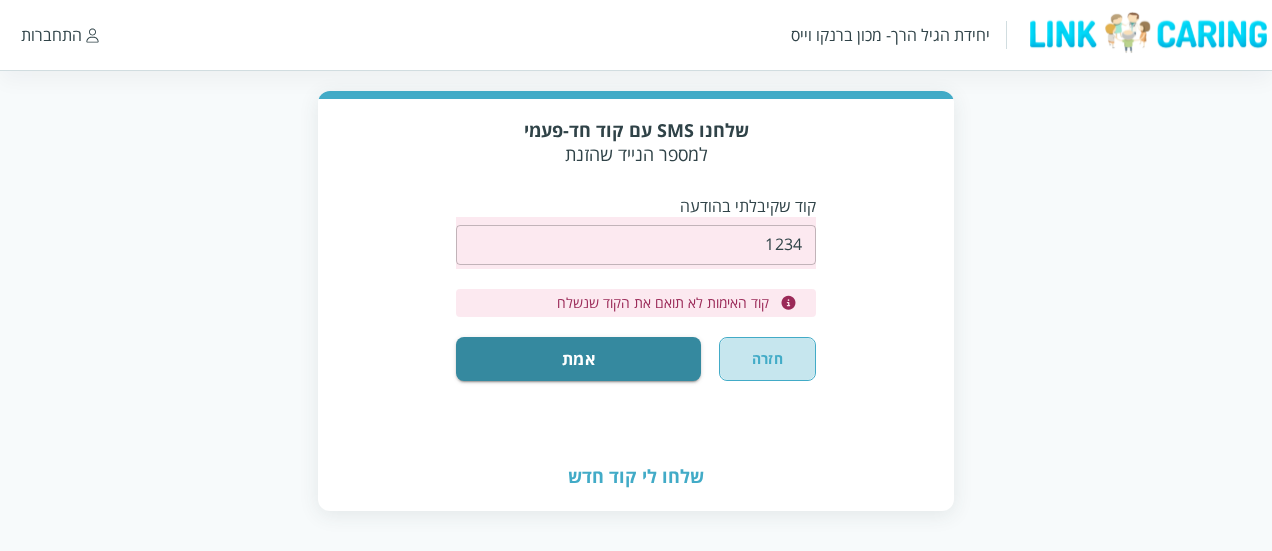click on "חזרה" at bounding box center [767, 359] 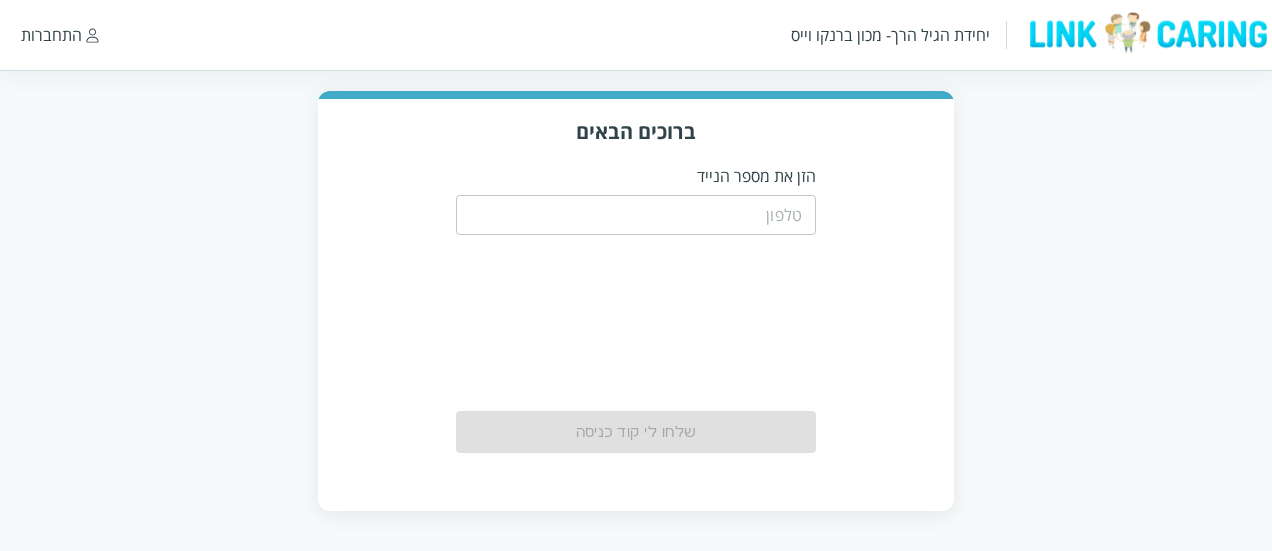 click at bounding box center (636, 215) 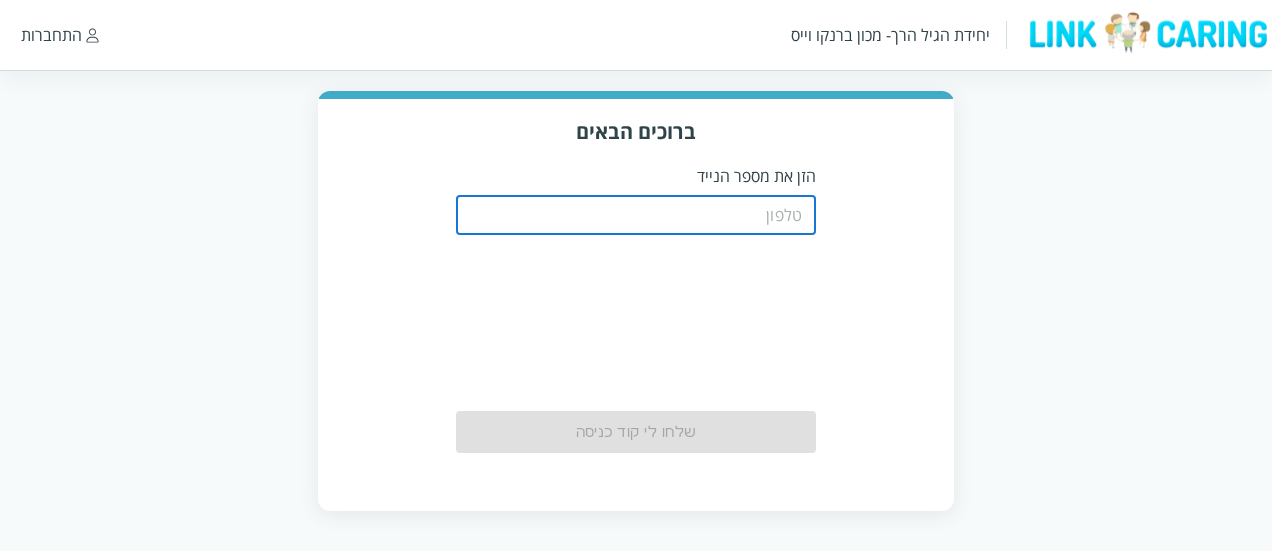 type on "0508805134" 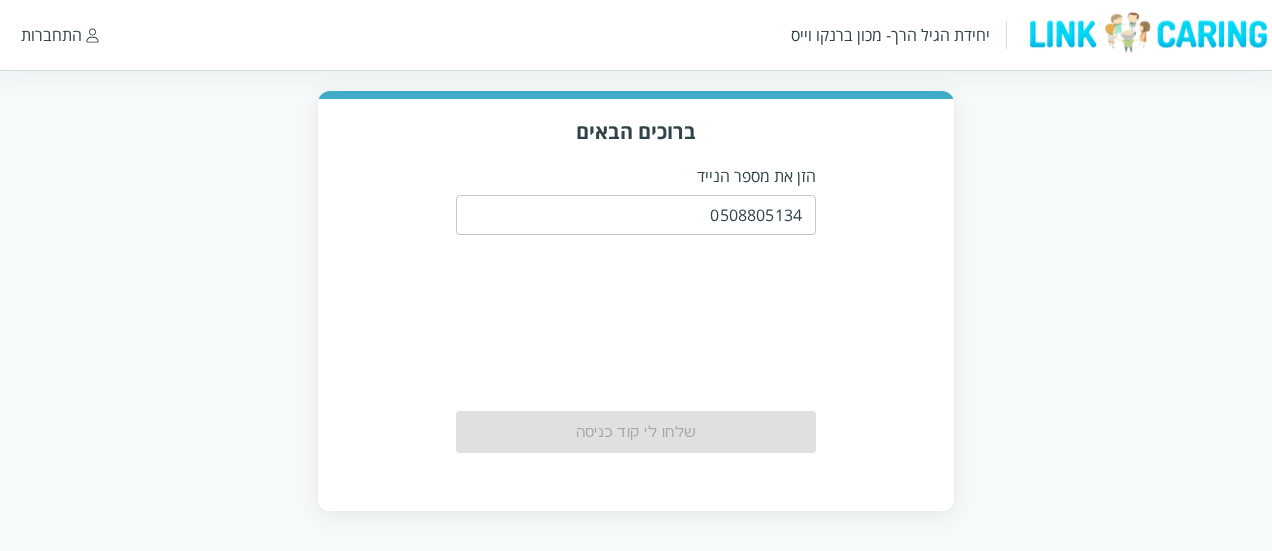 click on "שלחו לי קוד כניסה" at bounding box center (636, 432) 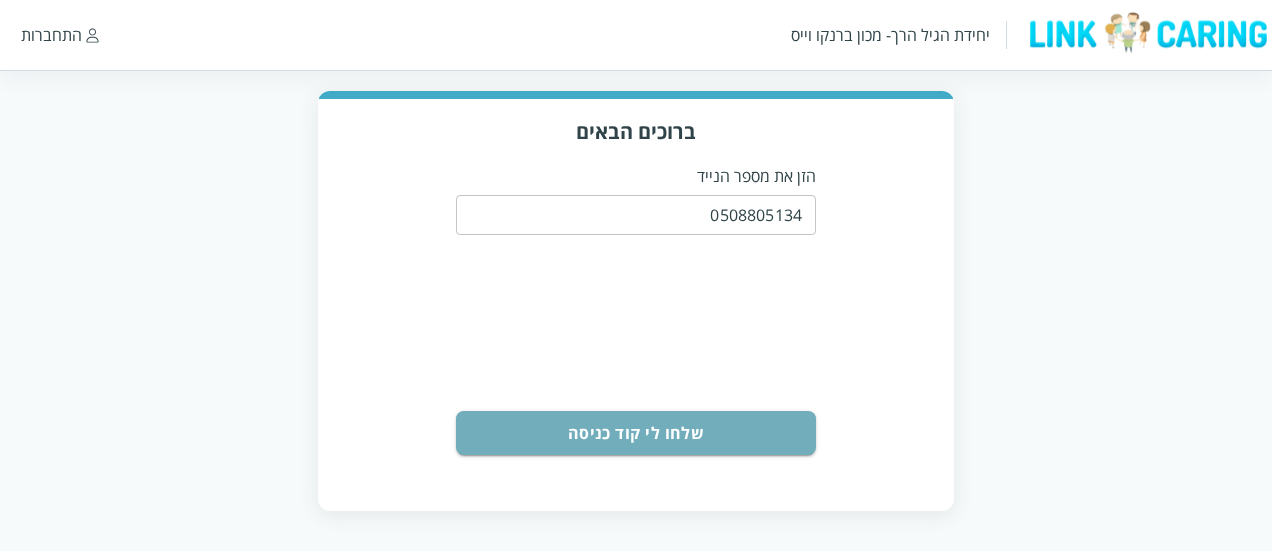click on "שלחו לי קוד כניסה" at bounding box center [636, 433] 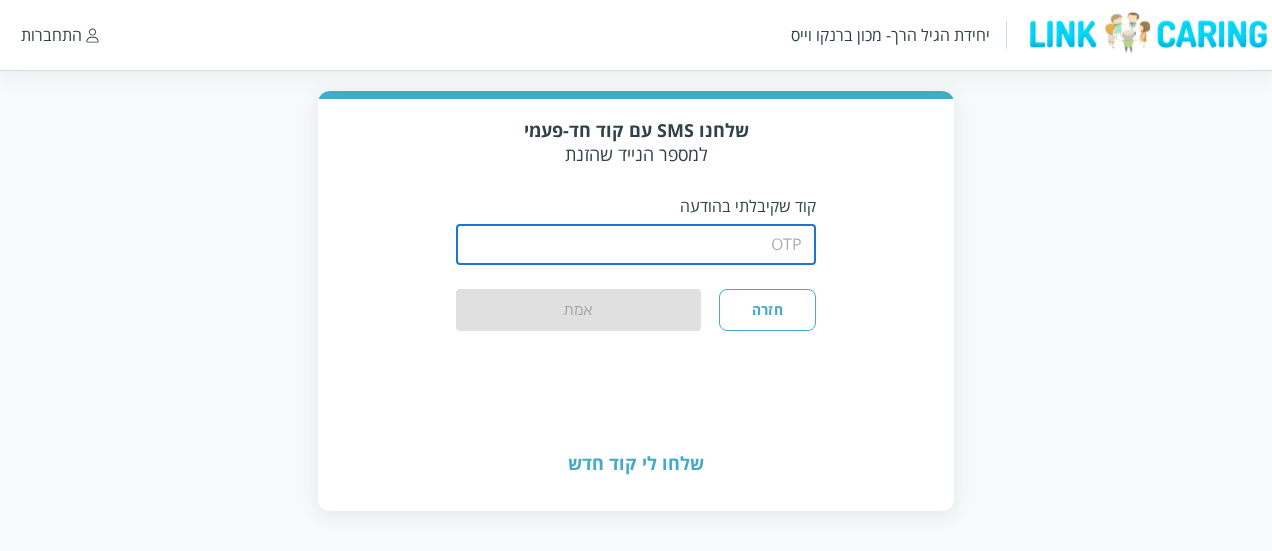 click at bounding box center [636, 245] 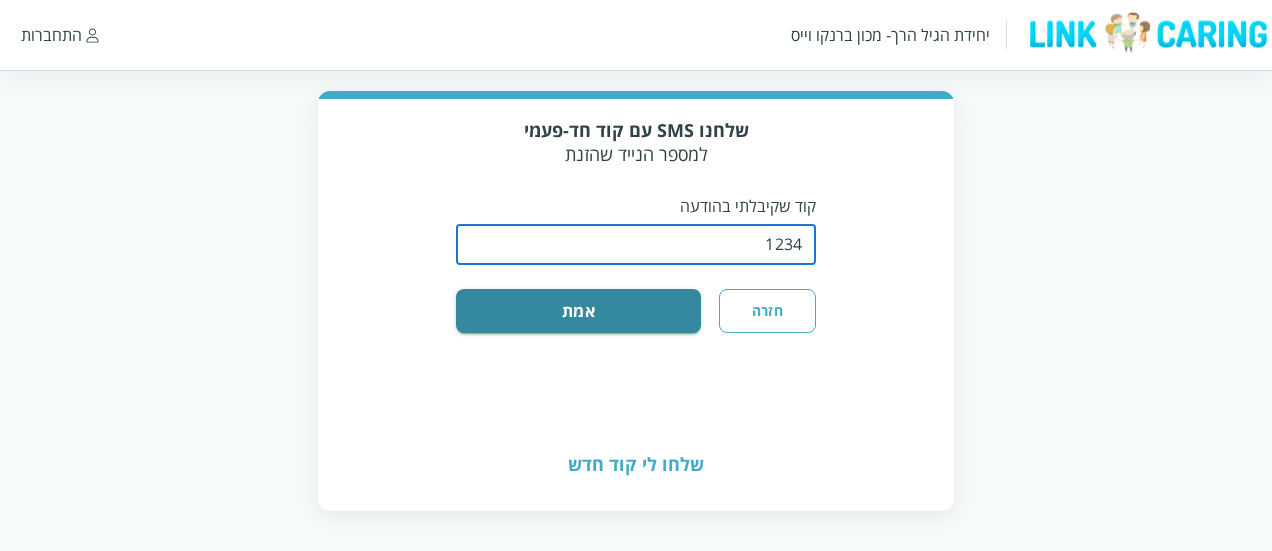 type on "1234" 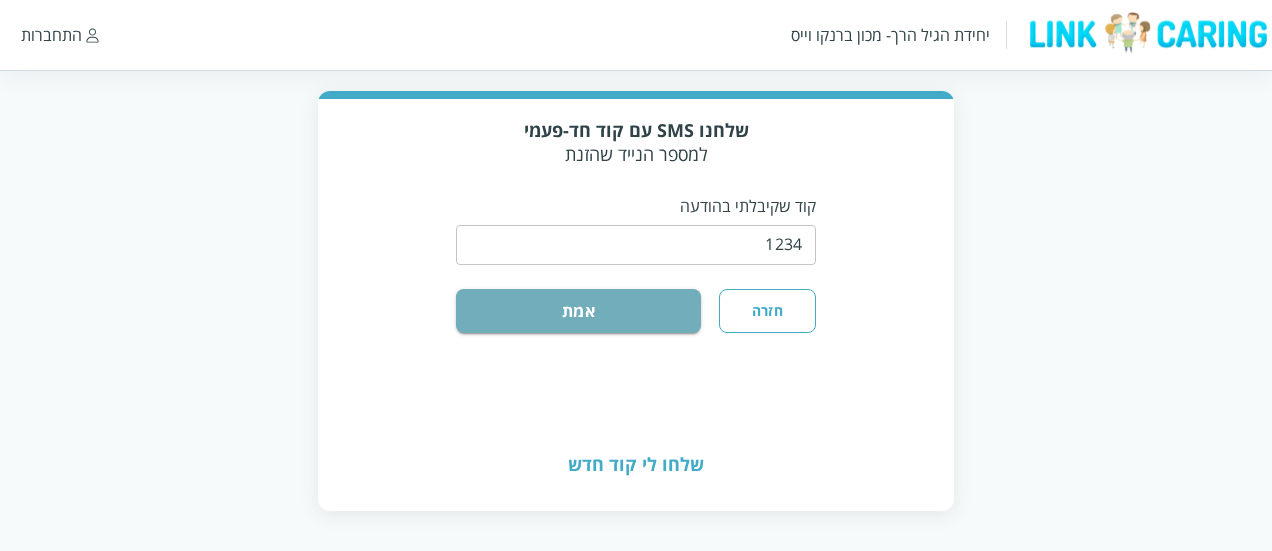 click on "אמת" at bounding box center [578, 311] 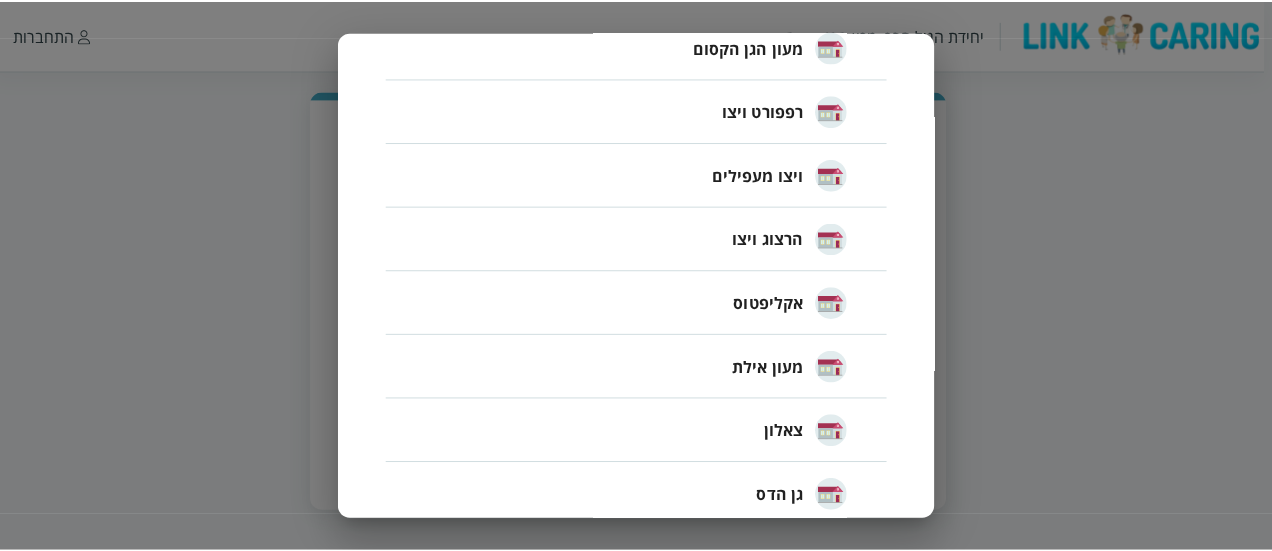 scroll, scrollTop: 683, scrollLeft: 0, axis: vertical 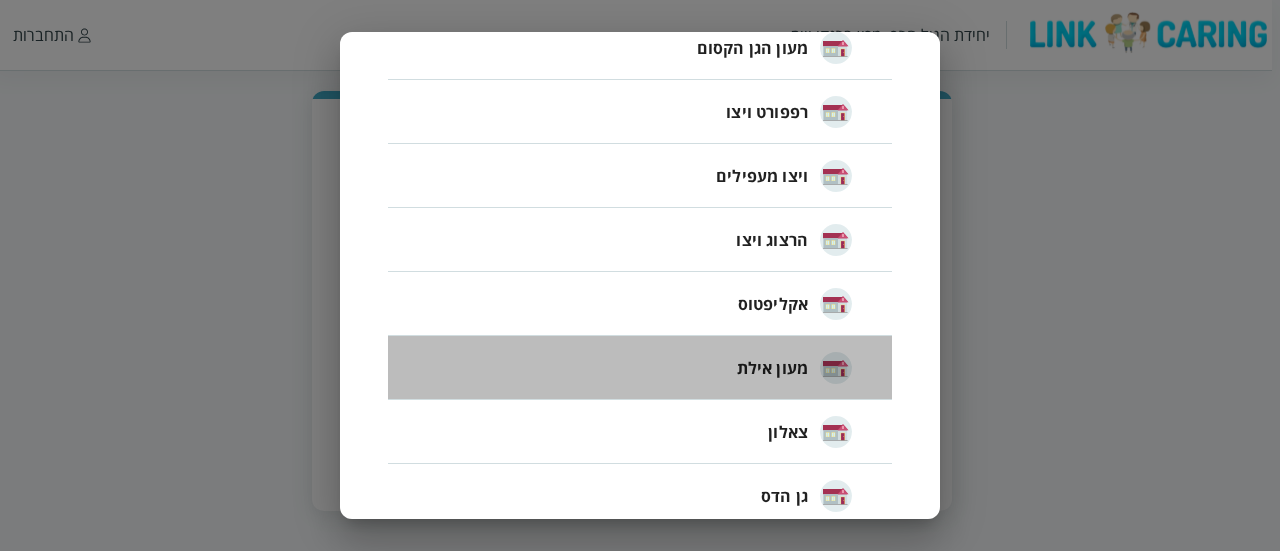 click on "מעון אילת" at bounding box center [772, 368] 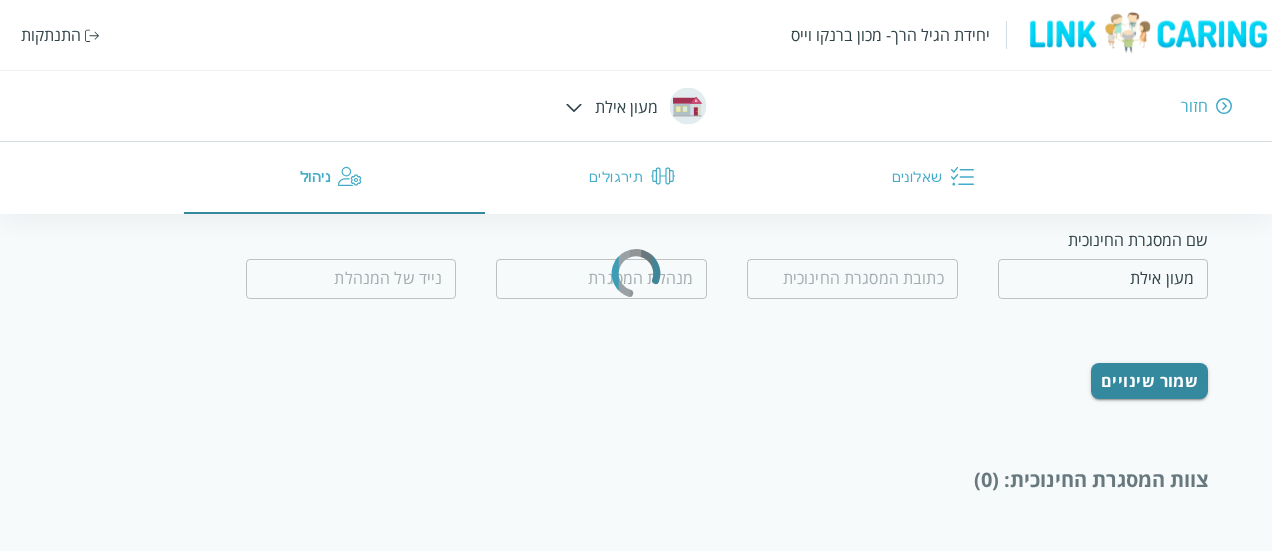 type on "0542339050" 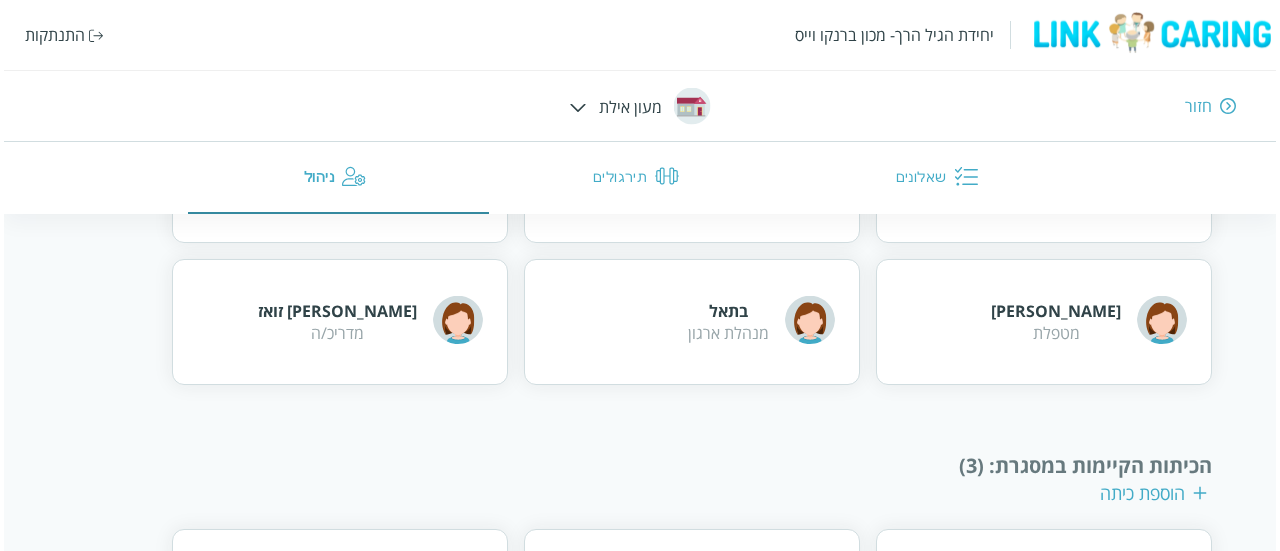 scroll, scrollTop: 1095, scrollLeft: 0, axis: vertical 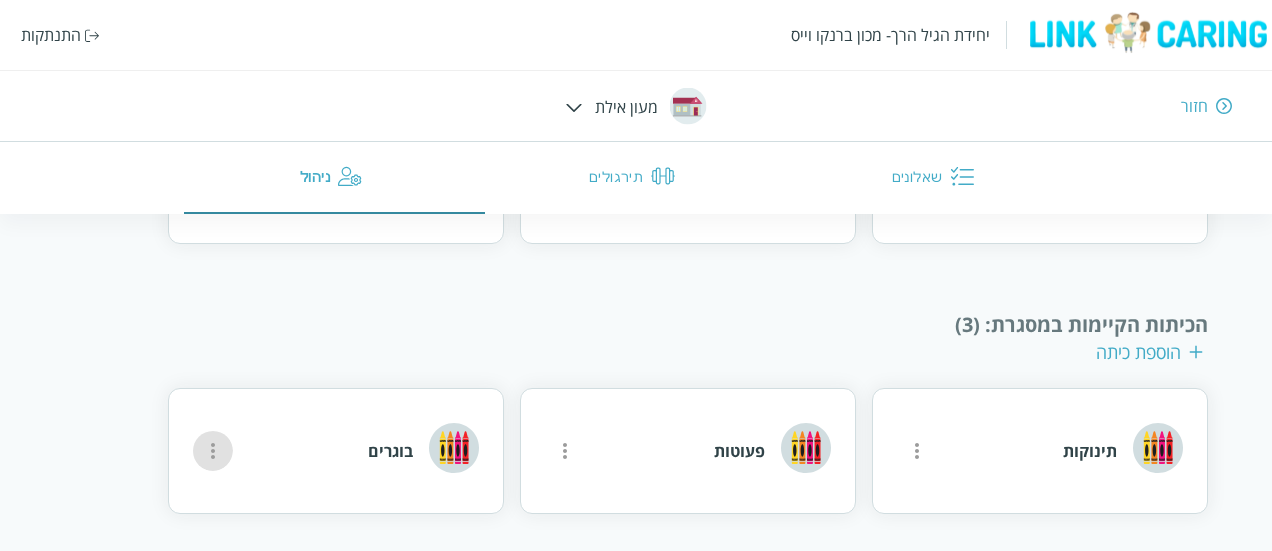 click 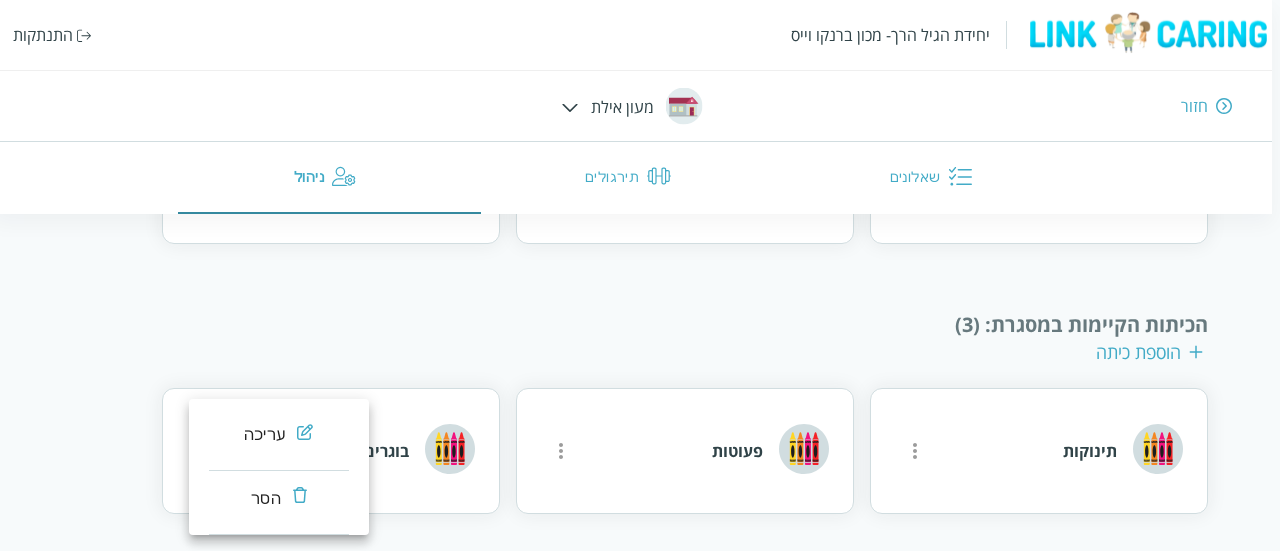 click on "עריכה" at bounding box center [264, 435] 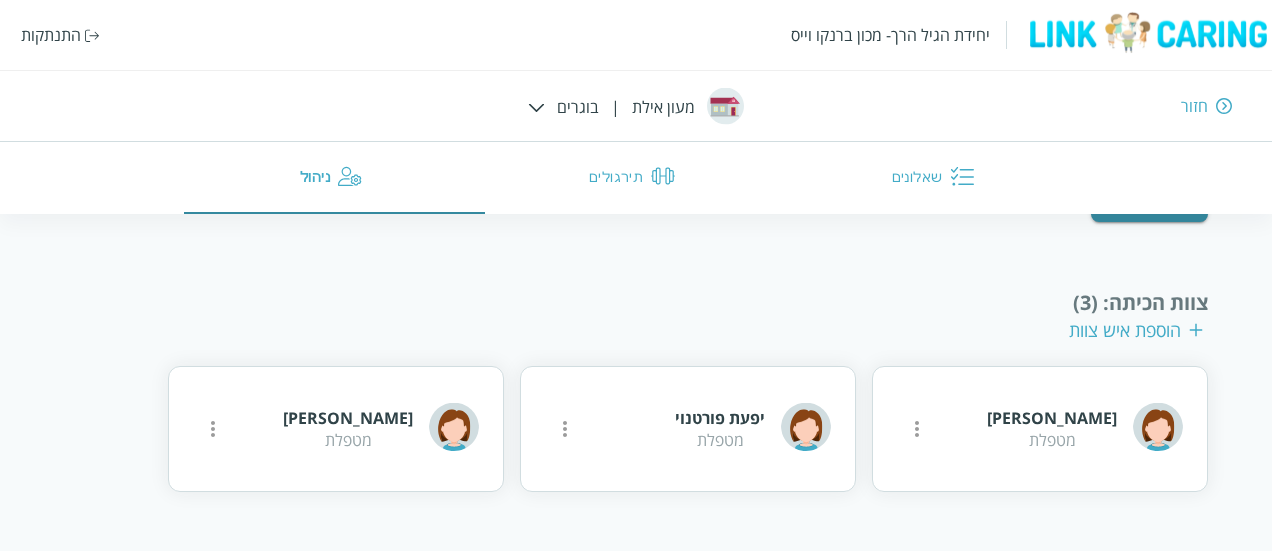 scroll, scrollTop: 370, scrollLeft: 0, axis: vertical 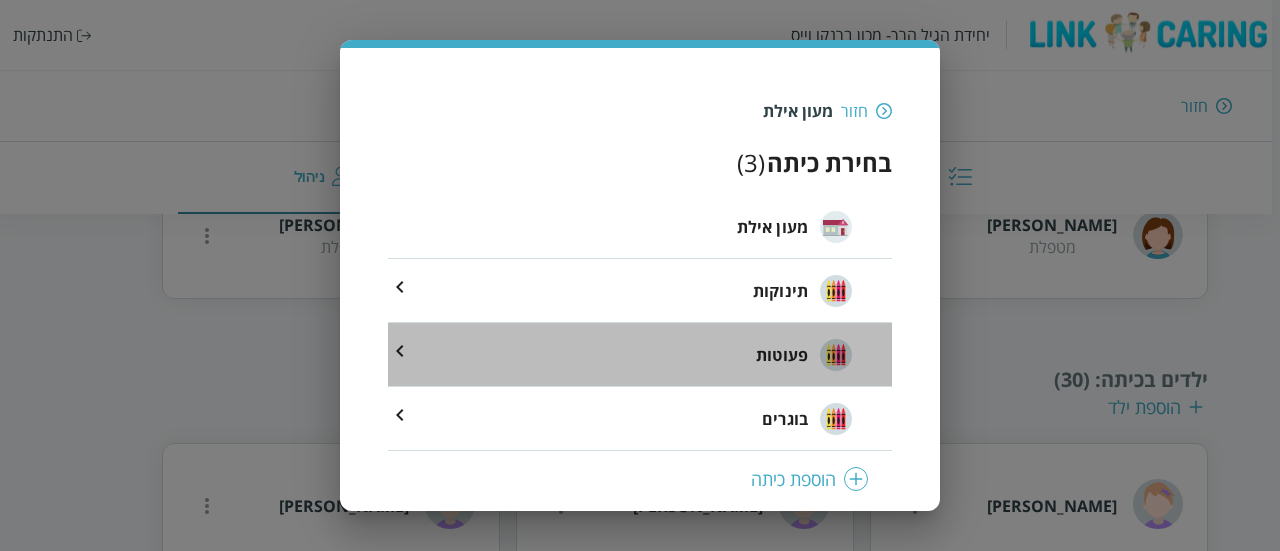 click on "פעוטות" at bounding box center (640, 355) 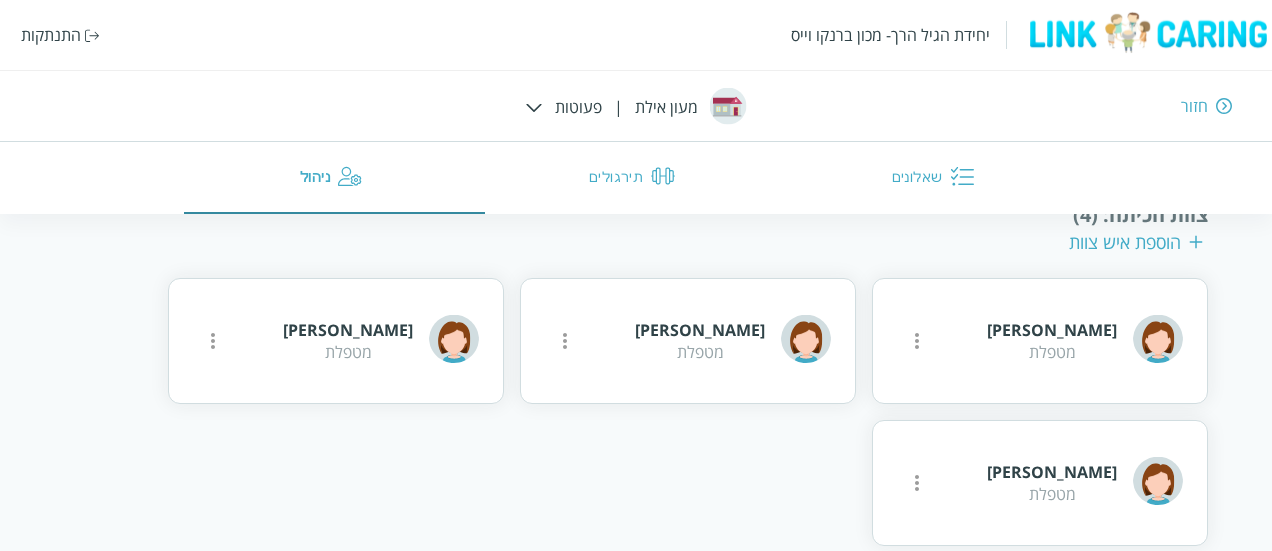 scroll, scrollTop: 462, scrollLeft: 0, axis: vertical 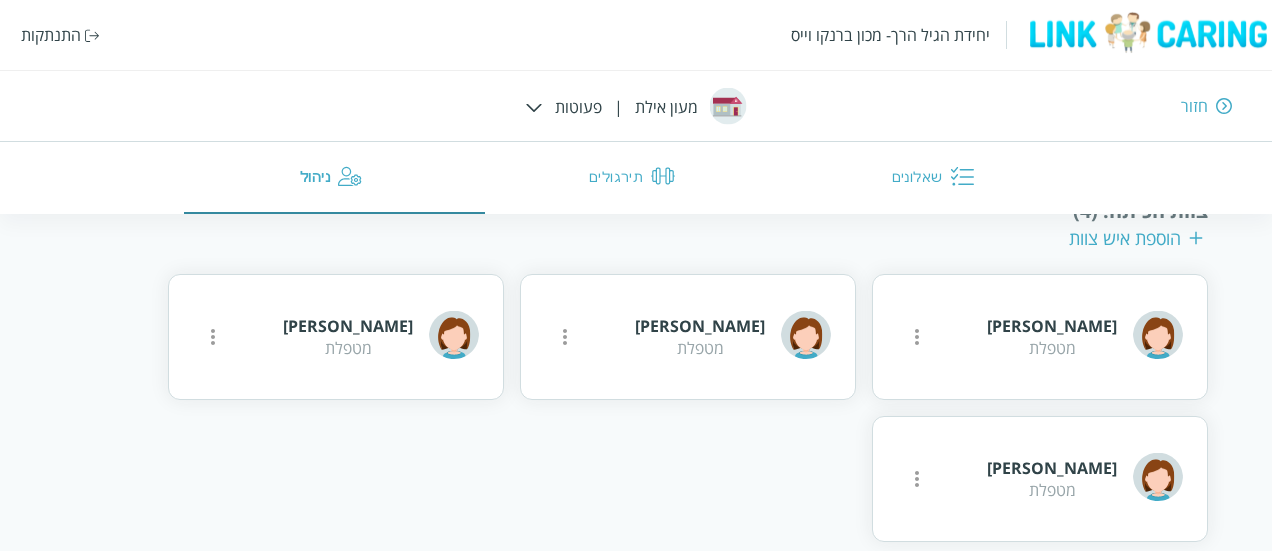 click at bounding box center (534, 107) 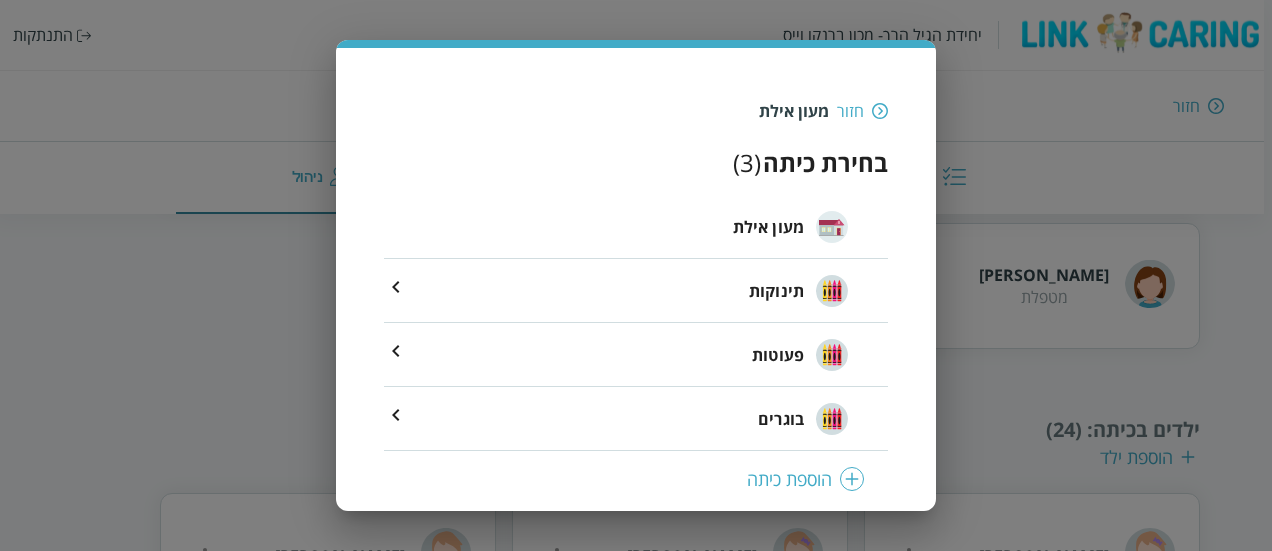scroll, scrollTop: 268, scrollLeft: 0, axis: vertical 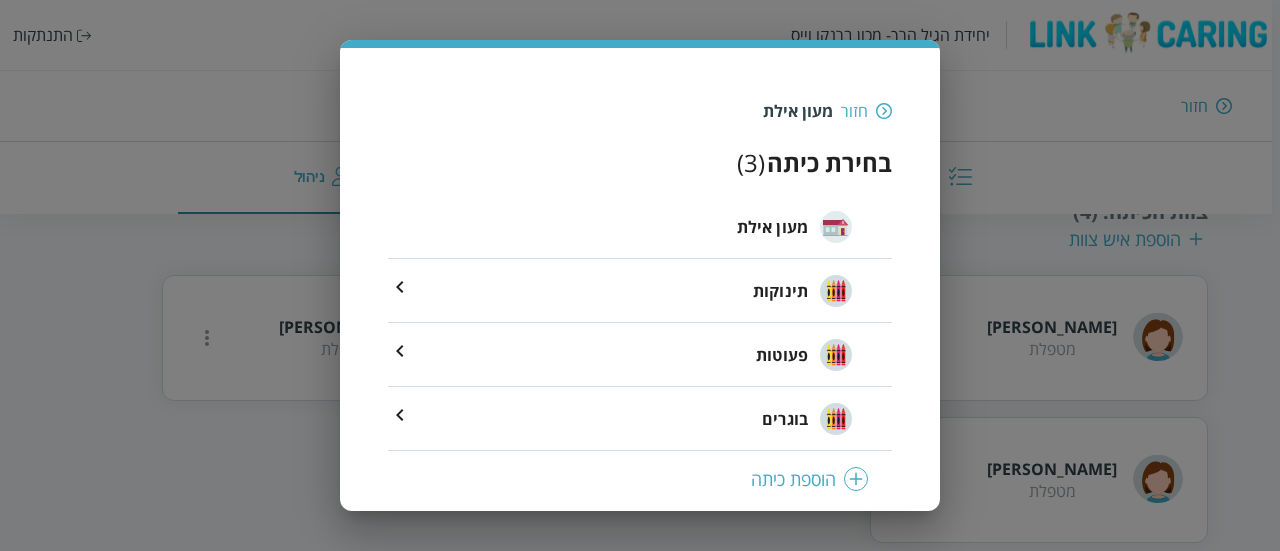 click on "בוגרים" at bounding box center [640, 419] 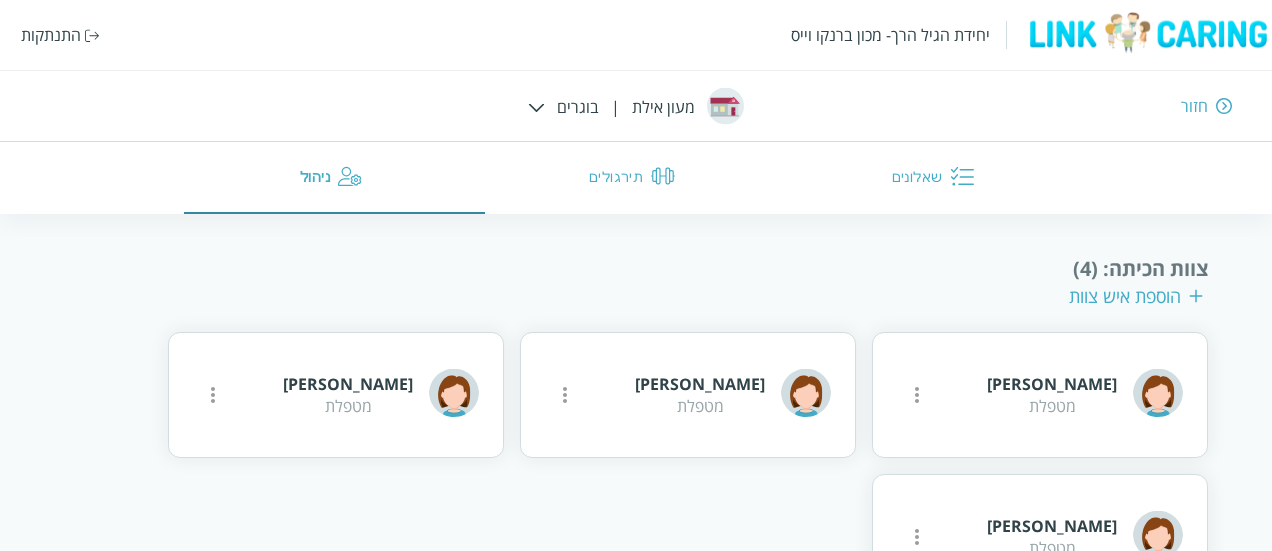 scroll, scrollTop: 404, scrollLeft: 0, axis: vertical 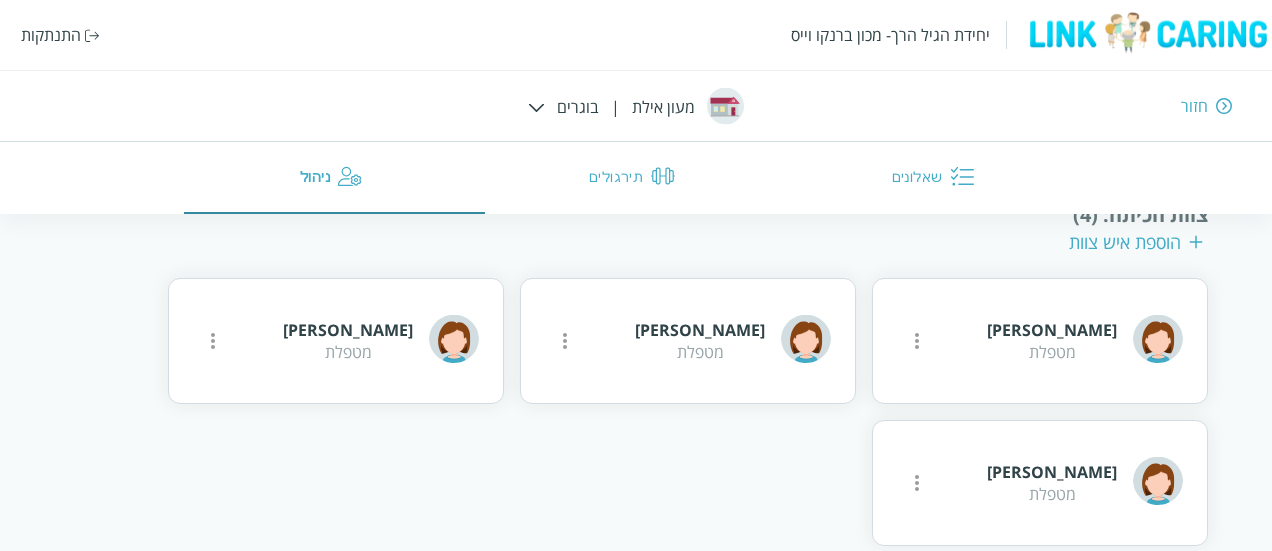 click at bounding box center (536, 106) 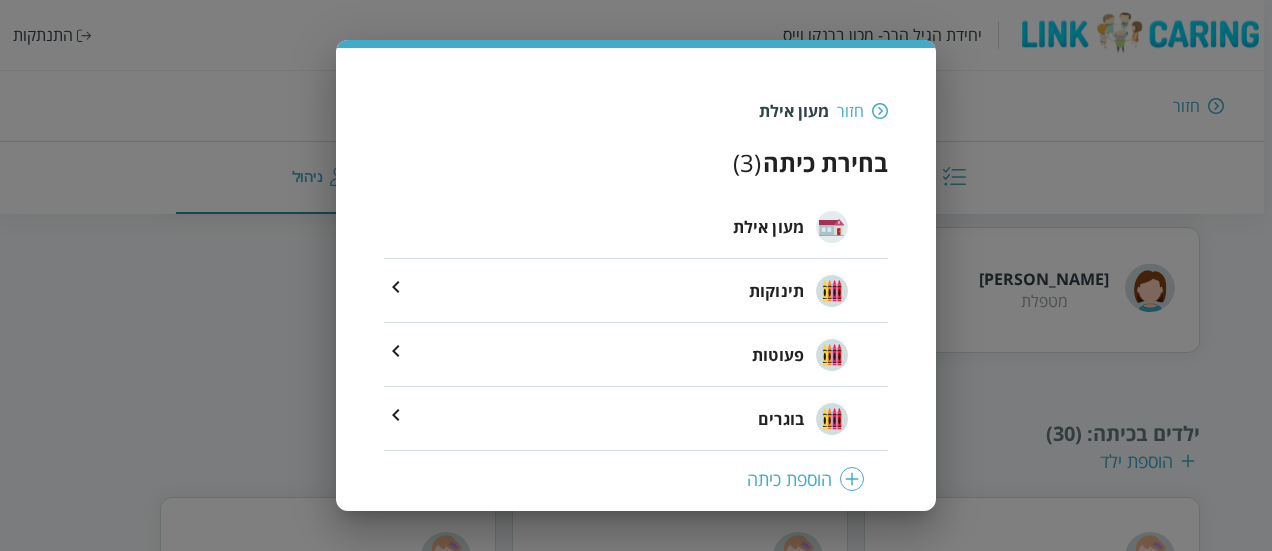 scroll, scrollTop: 265, scrollLeft: 0, axis: vertical 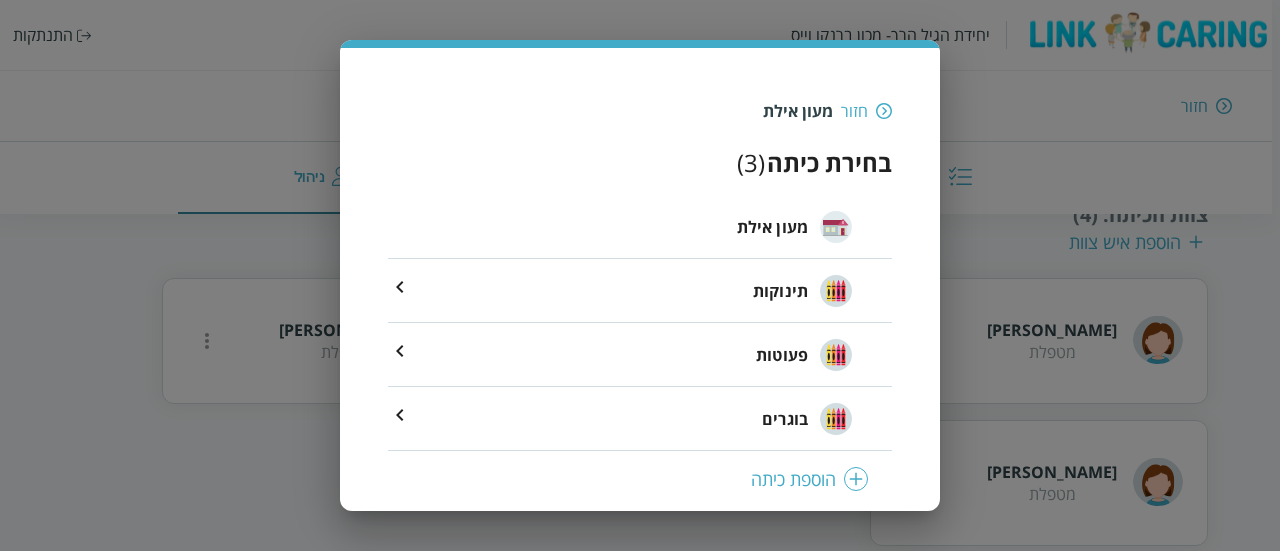 click on "תינוקות" at bounding box center (780, 291) 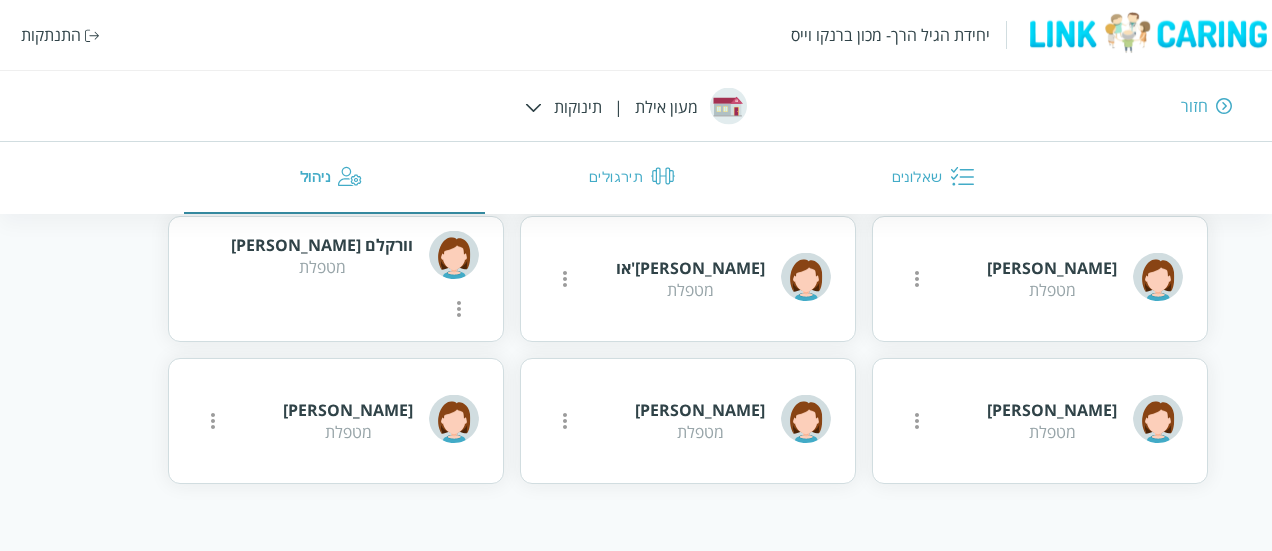 scroll, scrollTop: 533, scrollLeft: 0, axis: vertical 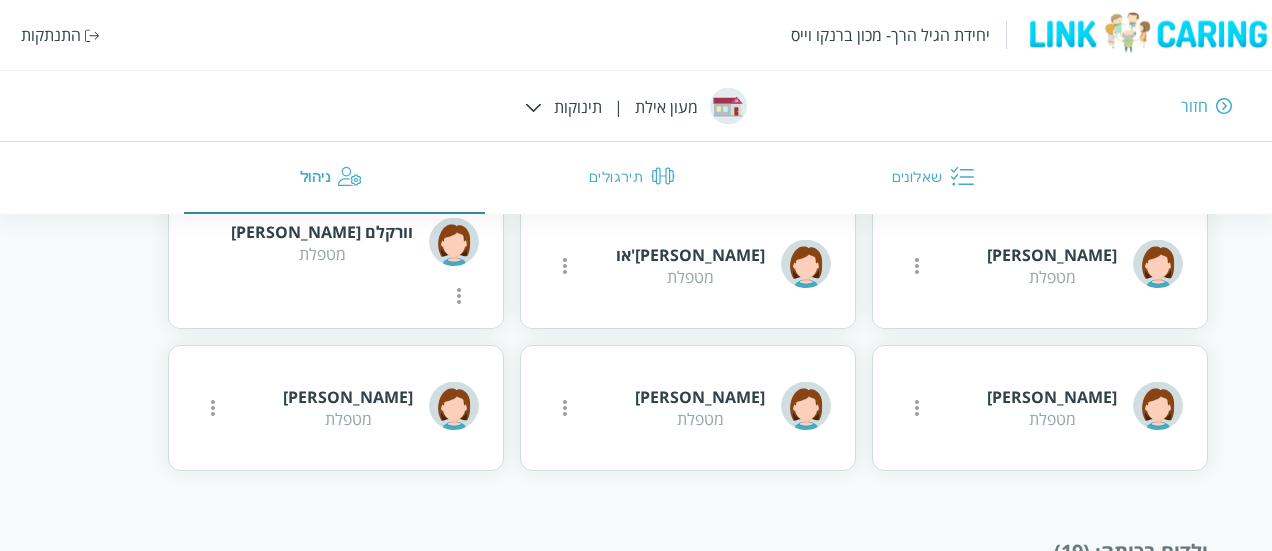 click 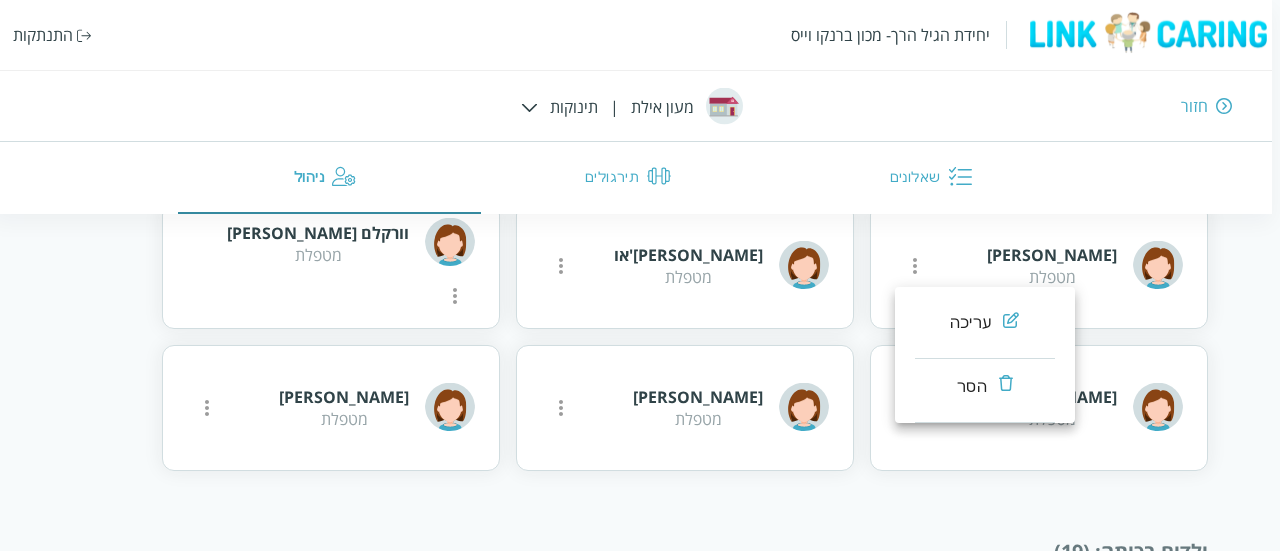 click on "עריכה" at bounding box center [970, 323] 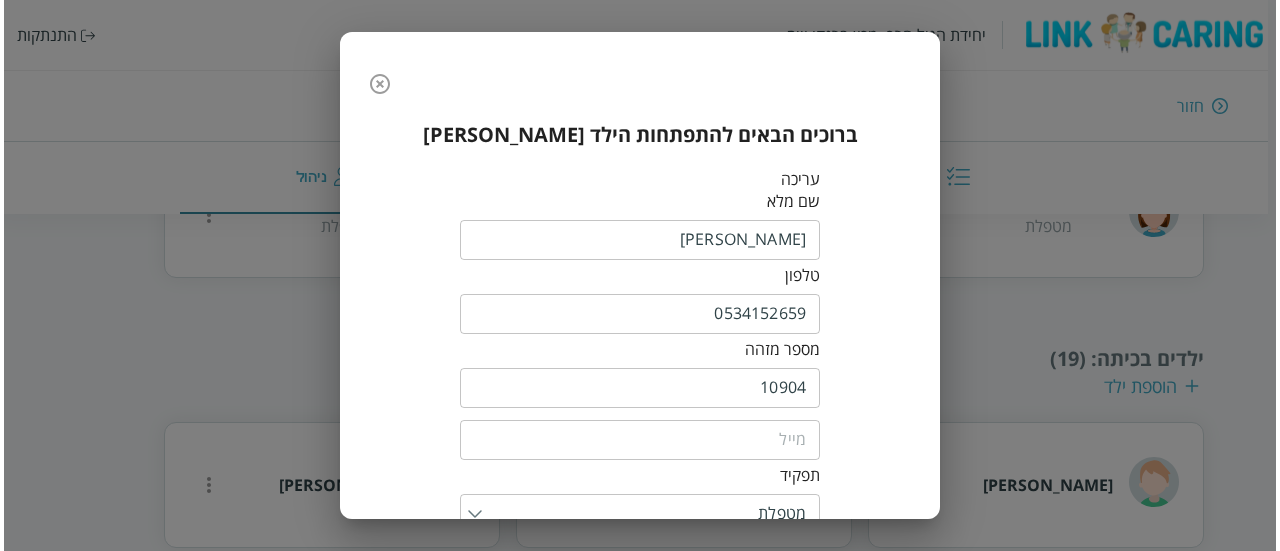 scroll, scrollTop: 340, scrollLeft: 0, axis: vertical 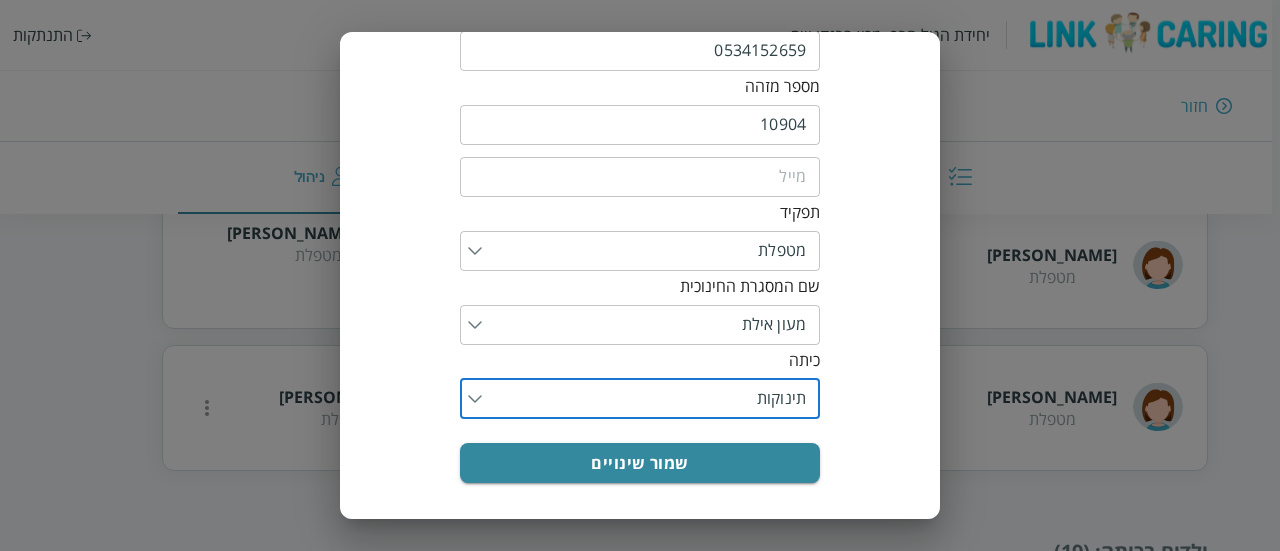 click at bounding box center (644, 399) 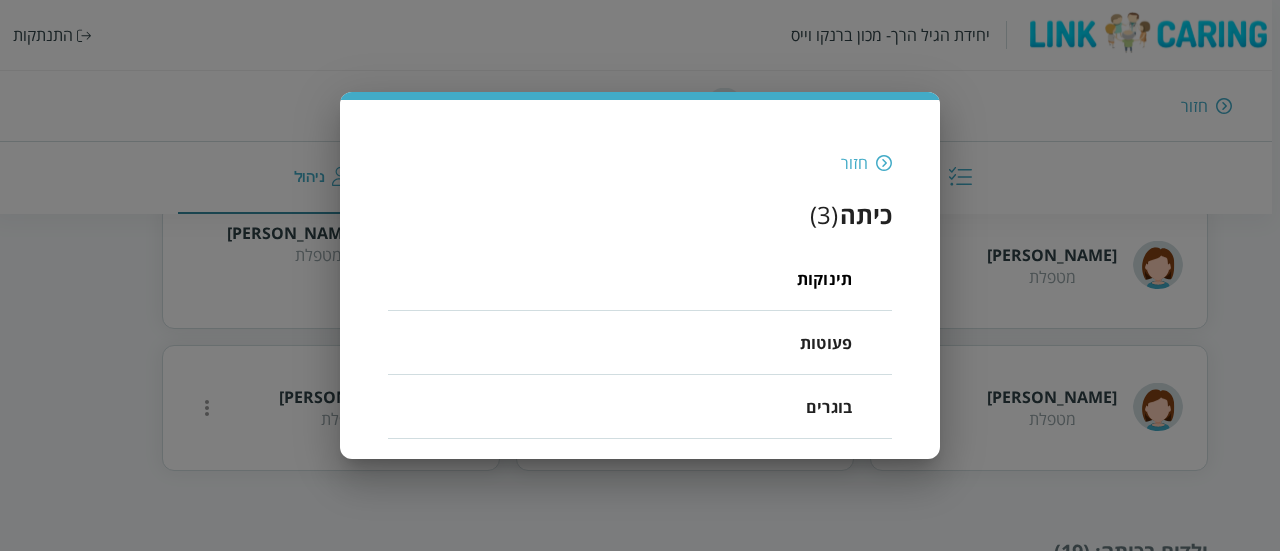 scroll, scrollTop: 0, scrollLeft: 0, axis: both 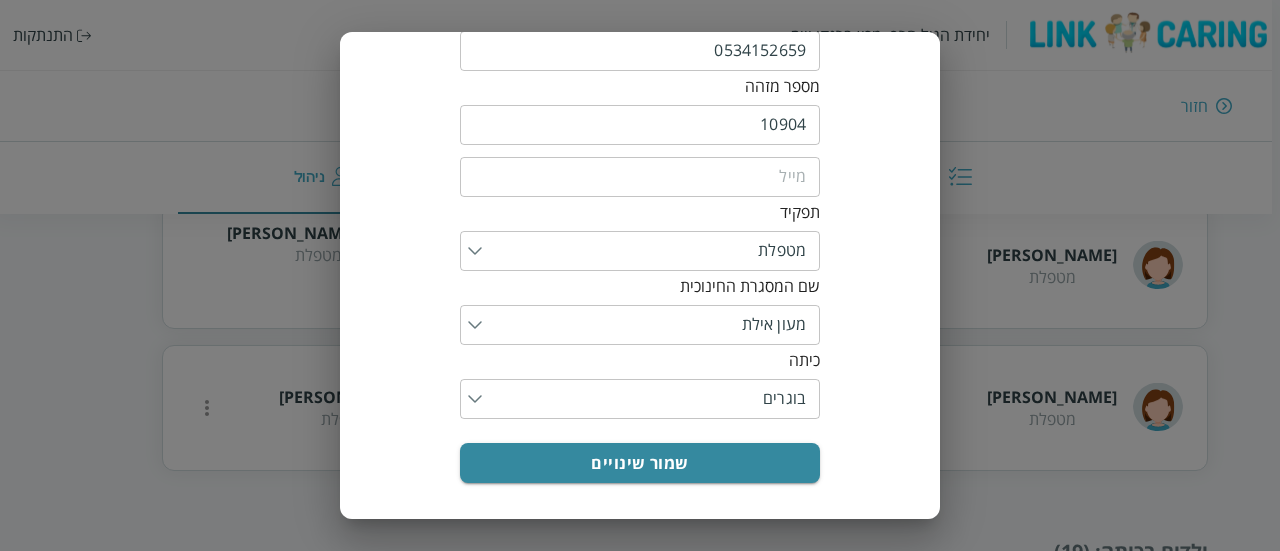 click on "שמור שינויים" at bounding box center (640, 463) 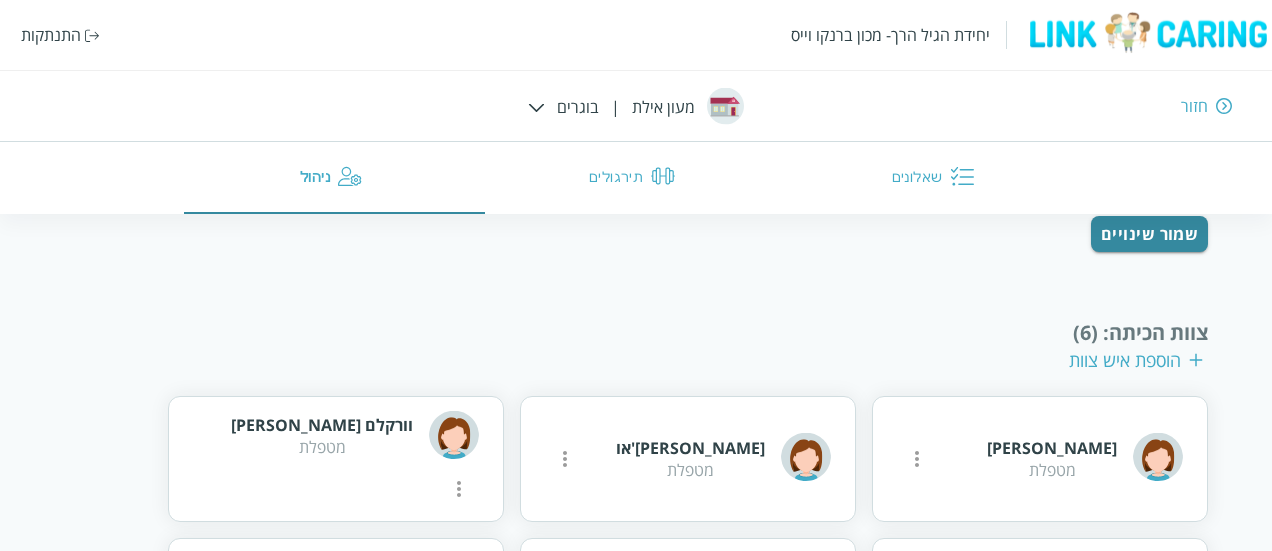 scroll, scrollTop: 422, scrollLeft: 0, axis: vertical 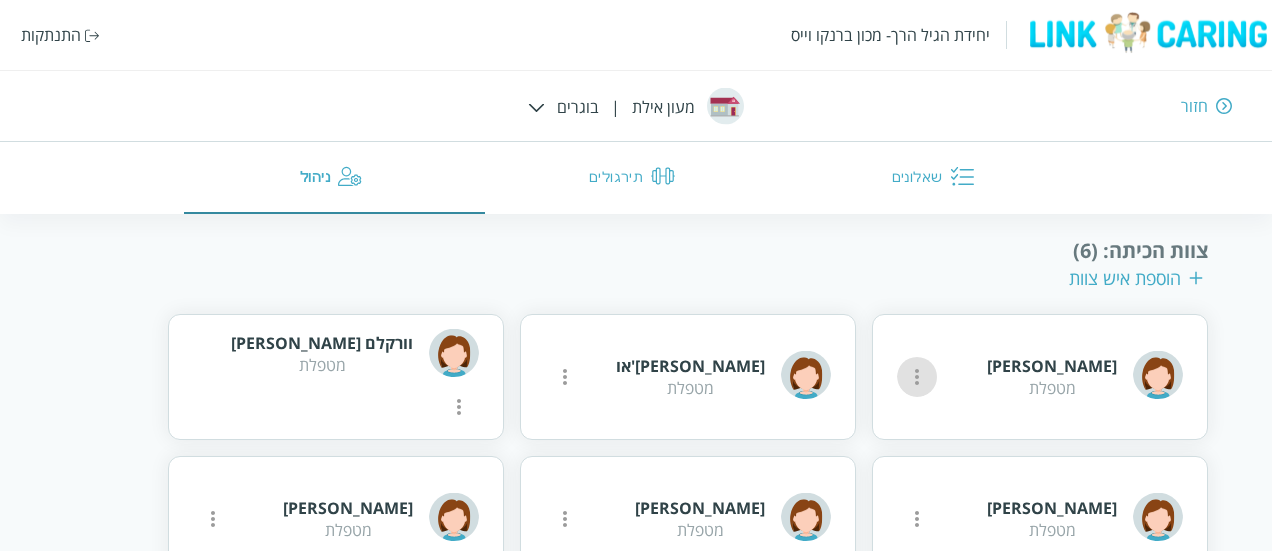 click 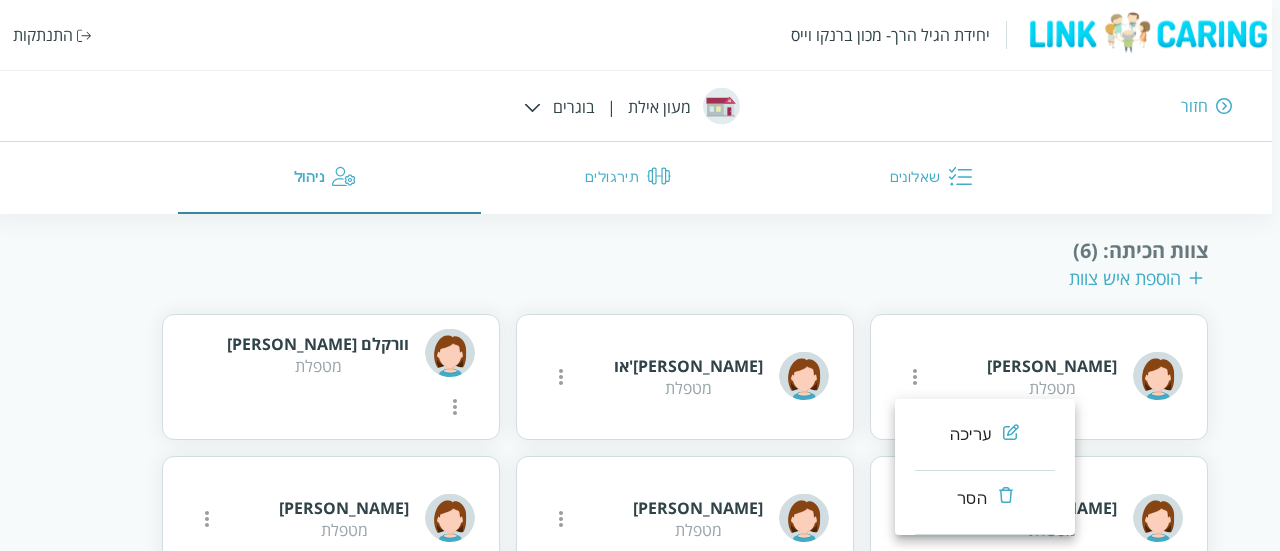 click on "עריכה" at bounding box center [970, 435] 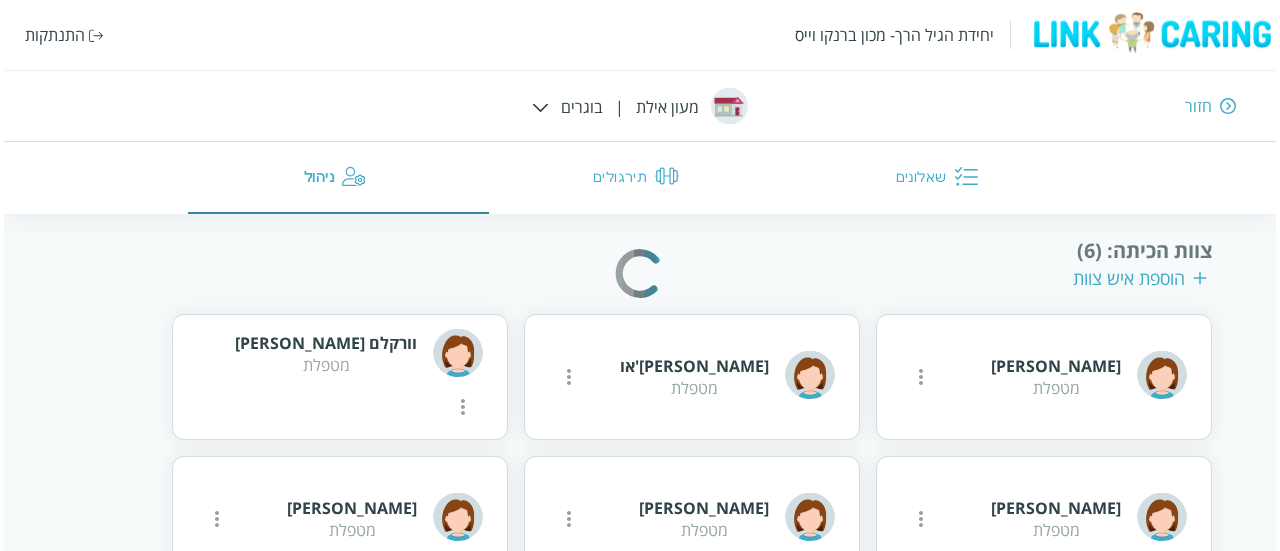 scroll, scrollTop: 228, scrollLeft: 0, axis: vertical 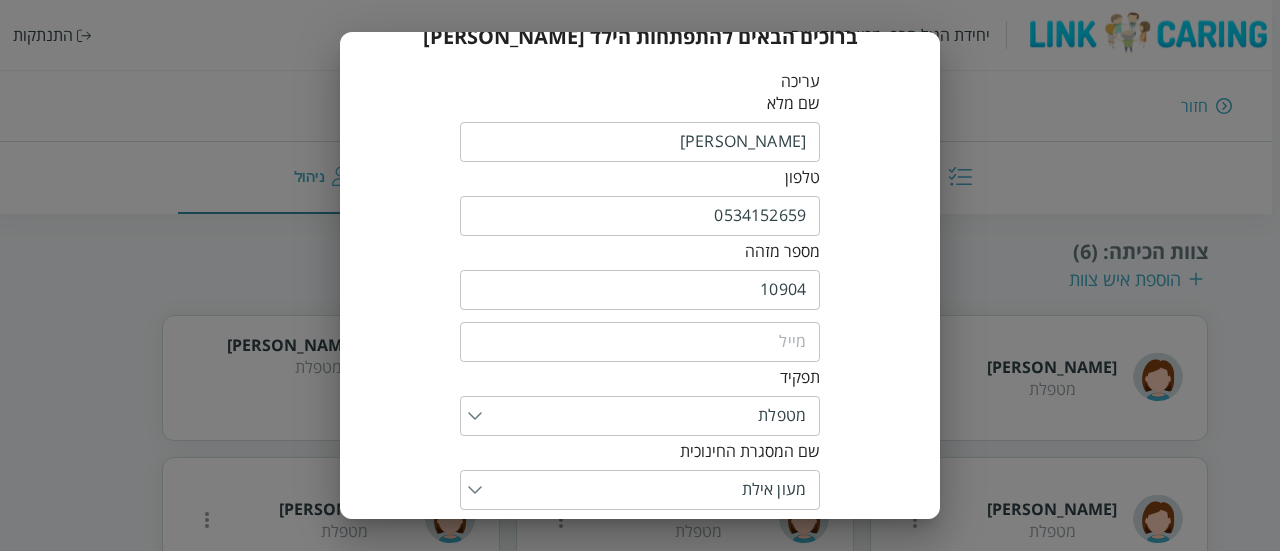 click at bounding box center (640, 342) 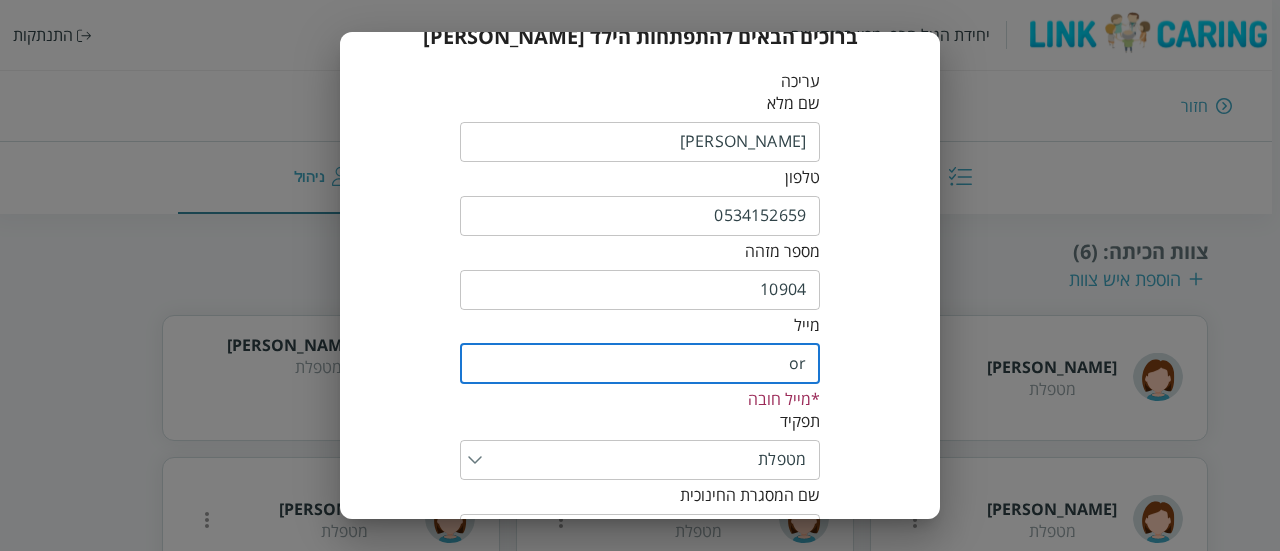 type on "[EMAIL_ADDRESS][DOMAIN_NAME]" 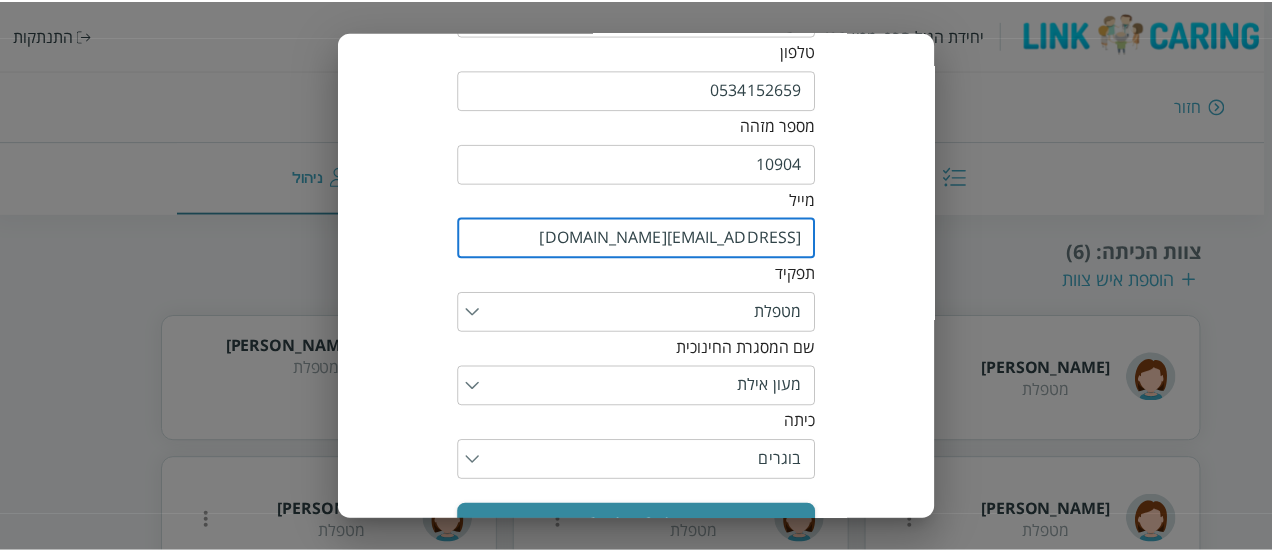 scroll, scrollTop: 285, scrollLeft: 0, axis: vertical 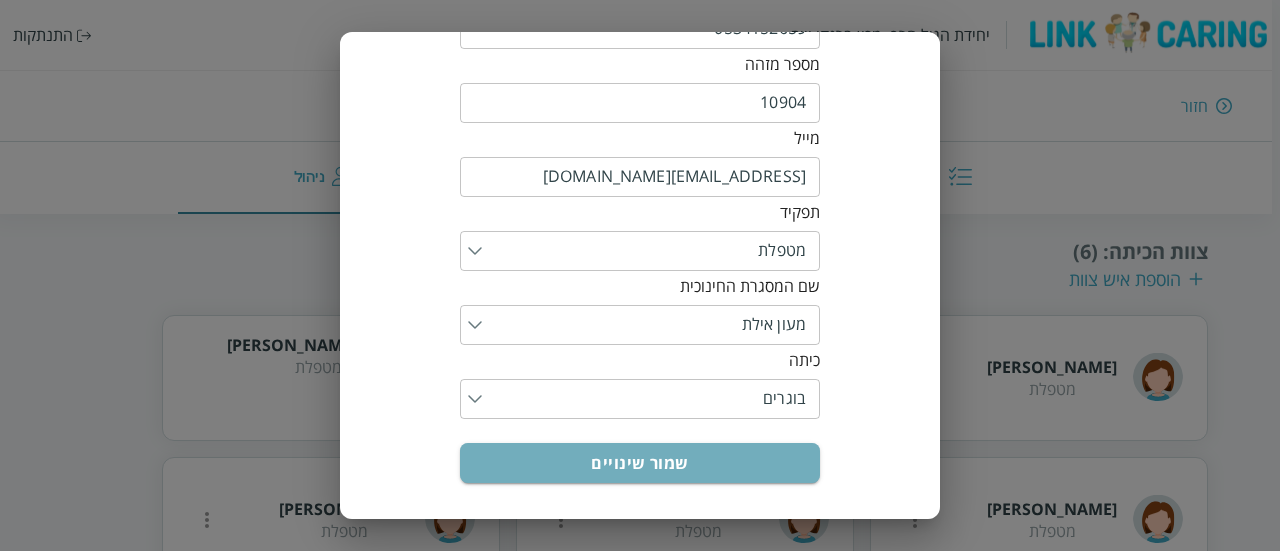 click on "שמור שינויים" at bounding box center (640, 463) 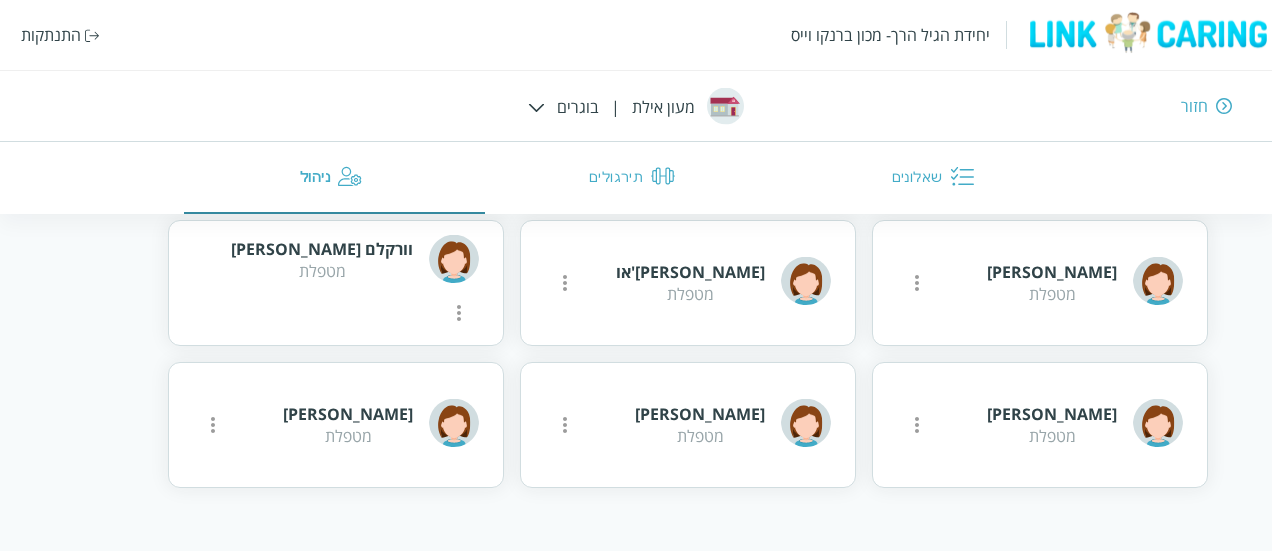 scroll, scrollTop: 515, scrollLeft: 0, axis: vertical 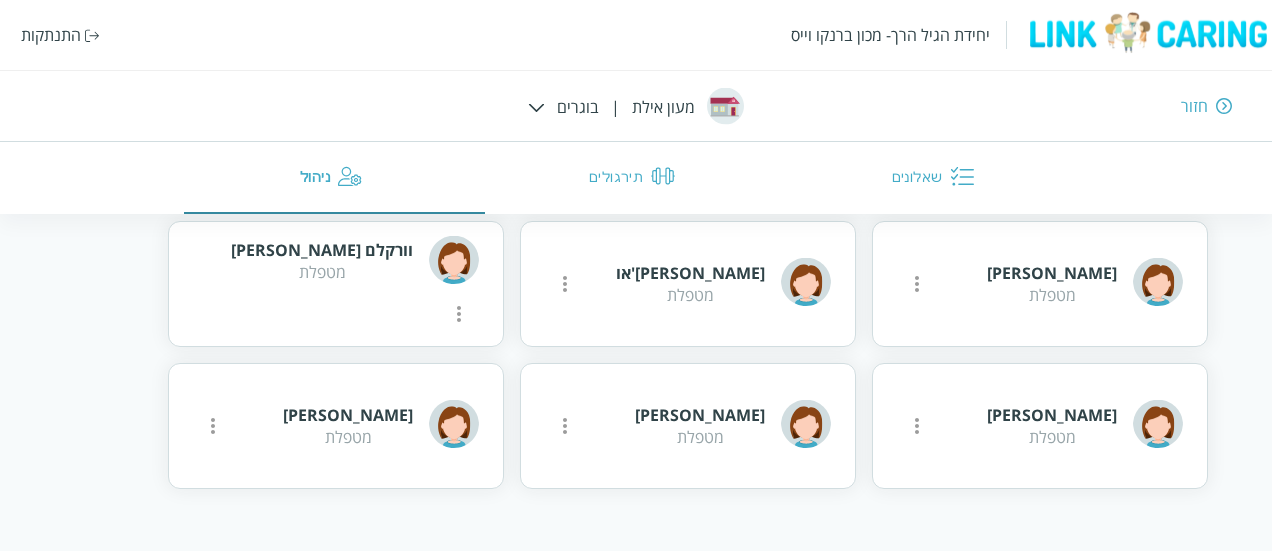click on "חזור" at bounding box center [922, 106] 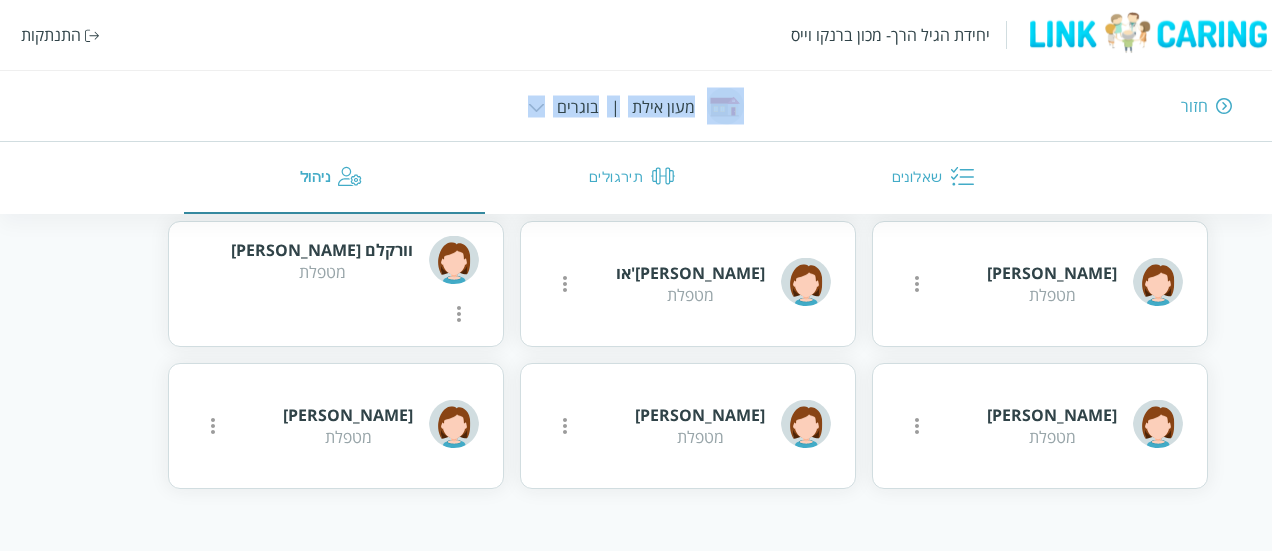 drag, startPoint x: 560, startPoint y: 107, endPoint x: 531, endPoint y: 100, distance: 29.832869 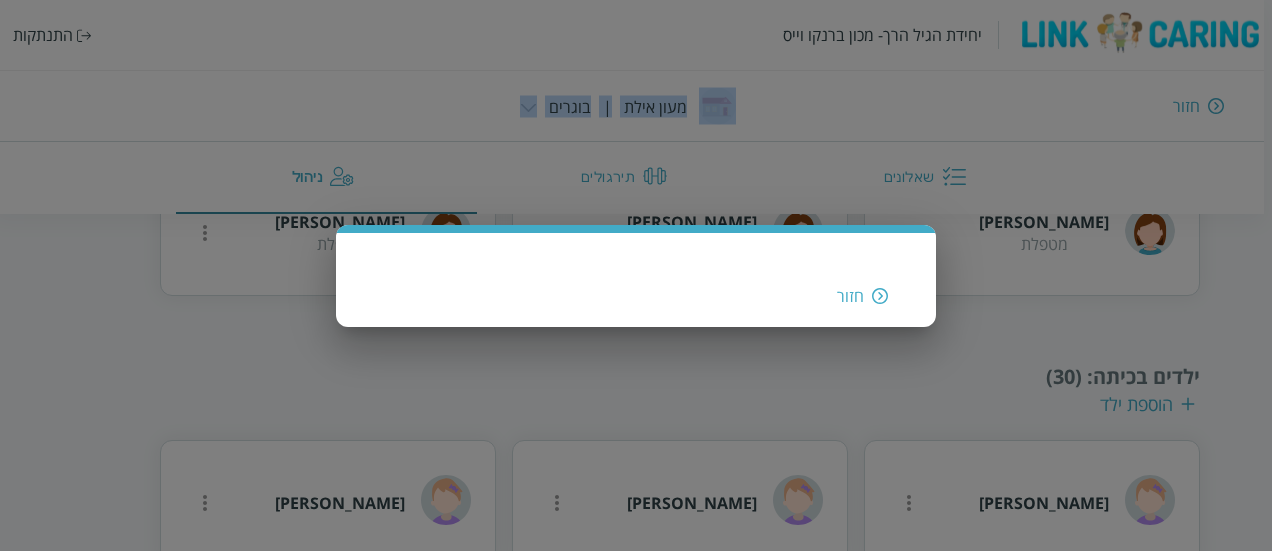 scroll, scrollTop: 322, scrollLeft: 0, axis: vertical 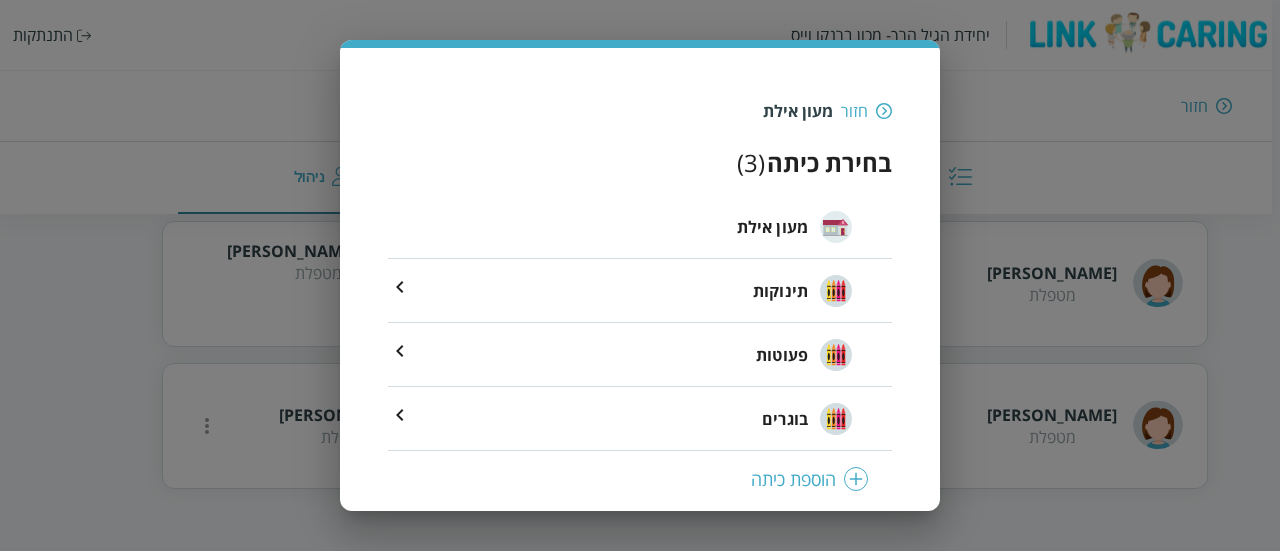 click on "חזור מעון אילת בחירת כיתה ( 3 ) מעון אילת תינוקות פעוטות בוגרים הוספת כיתה" at bounding box center [640, 285] 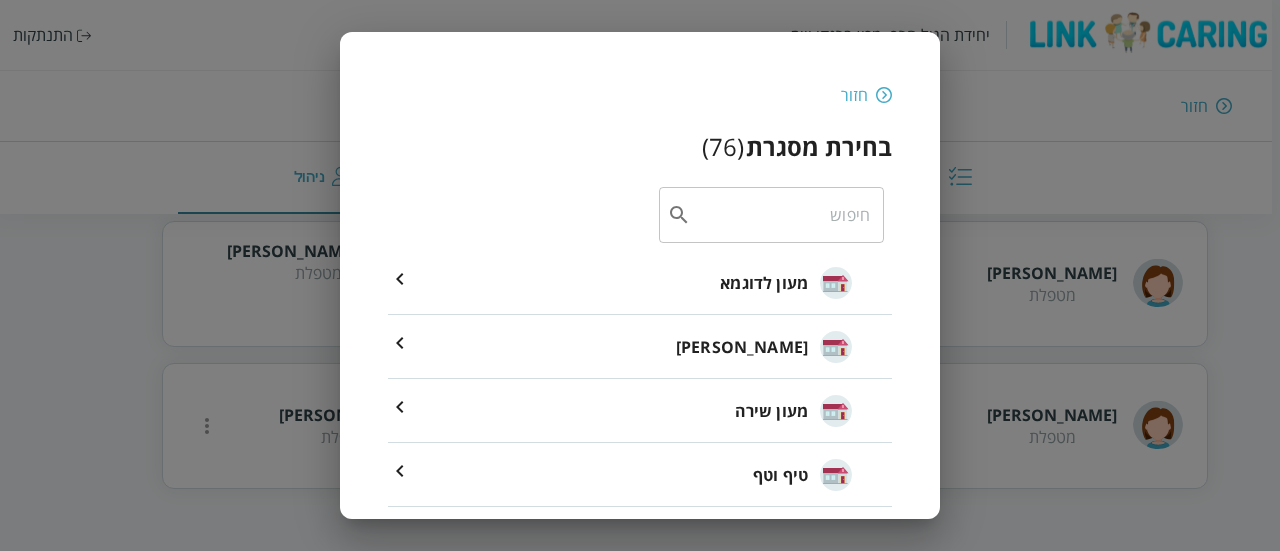 click on "חזור בחירת מסגרת ( 76 ) ​ מעון לדוגמא חיה חבד מעון שירה טיף וטף משפחתון של [PERSON_NAME] המשפחתון של [PERSON_NAME] מעון ליבי מעון הגן הקסום [PERSON_NAME] ויצו מעפילים [PERSON_NAME] ויצו אקליפטוס מעון אילת [PERSON_NAME] גן [PERSON_NAME] גן תפוח מעון [PERSON_NAME] שימחו ושישו גן [PERSON_NAME] שהם [PERSON_NAME] 6 [PERSON_NAME] 2 סיפור מתוק [PERSON_NAME] 4 כלניות [PERSON_NAME] 1 [PERSON_NAME] 5 נאות [PERSON_NAME] 3 ניסיון ניסיון מפוני [GEOGRAPHIC_DATA] נתניה אגוז צבעוני  אקליפטוס [PERSON_NAME] חצור חרצית גן [GEOGRAPHIC_DATA] [GEOGRAPHIC_DATA] [GEOGRAPHIC_DATA] [PERSON_NAME][GEOGRAPHIC_DATA] [GEOGRAPHIC_DATA] [PERSON_NAME][GEOGRAPHIC_DATA] [PERSON_NAME] גן [PERSON_NAME] חב"ד 1 [PERSON_NAME] גן [PERSON_NAME] קש ויצו  אגוז [PERSON_NAME] נווה חיה בנים הפעוטון הקסום תקוותינו" at bounding box center [640, 2609] 